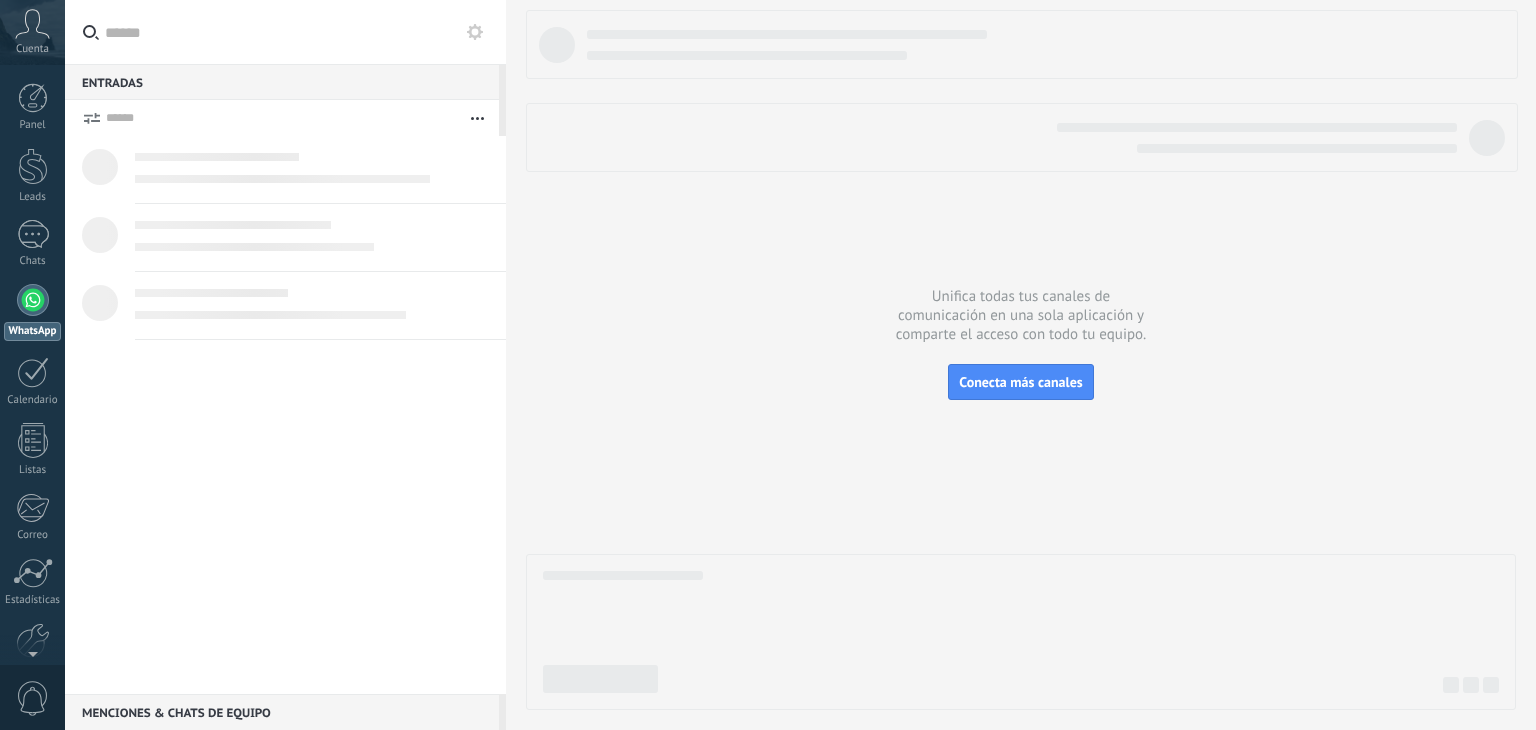 scroll, scrollTop: 0, scrollLeft: 0, axis: both 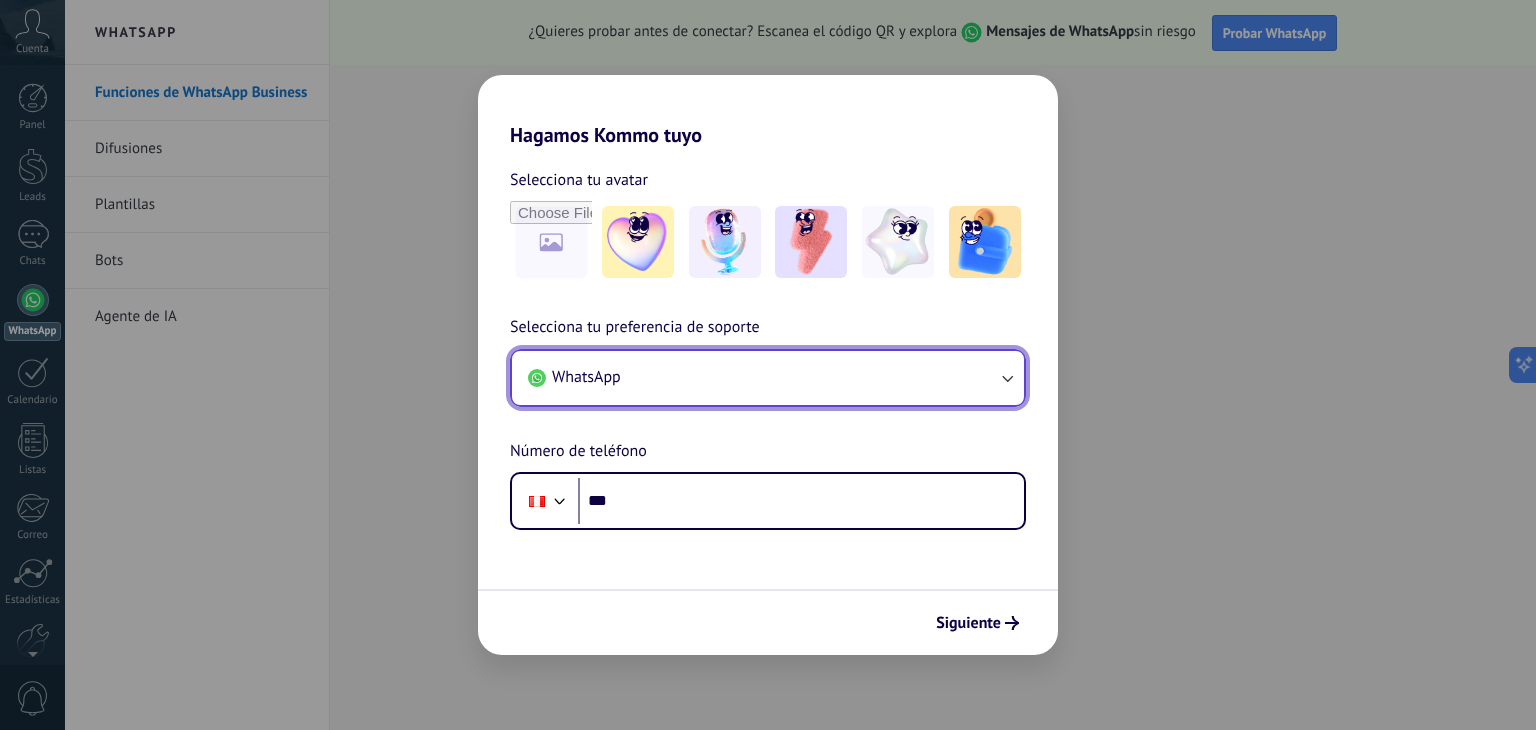click on "WhatsApp" at bounding box center (768, 378) 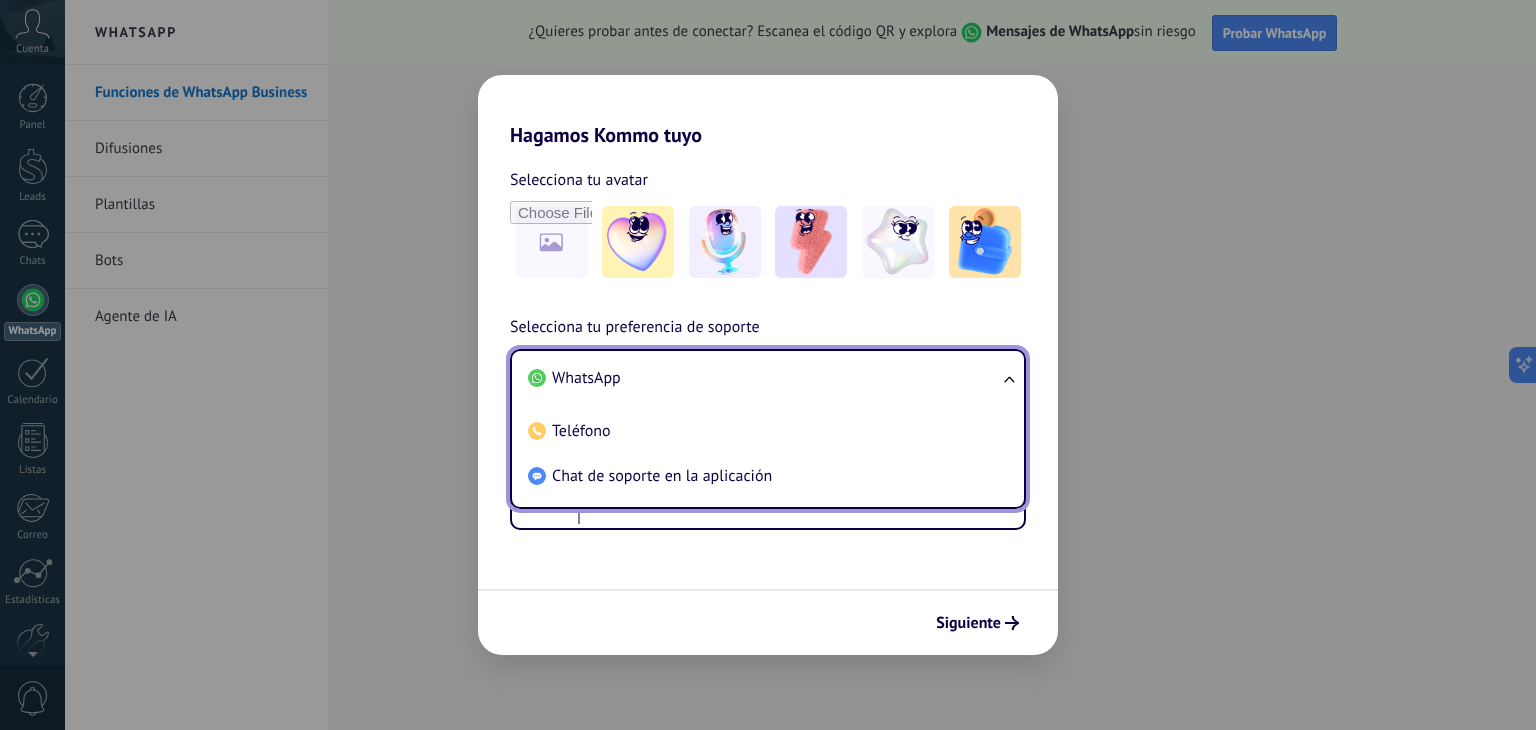 click on "WhatsApp" at bounding box center (764, 378) 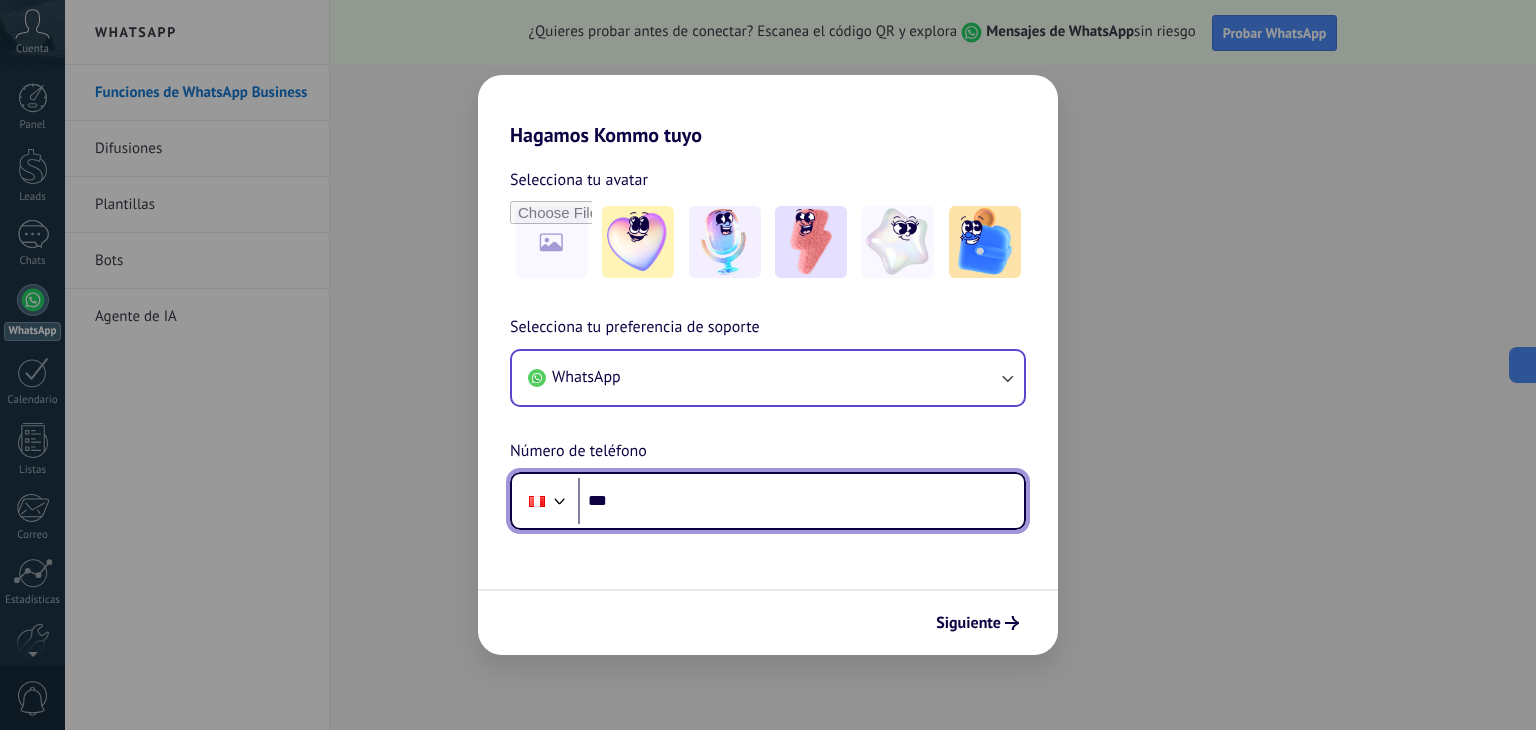 click on "***" at bounding box center (801, 501) 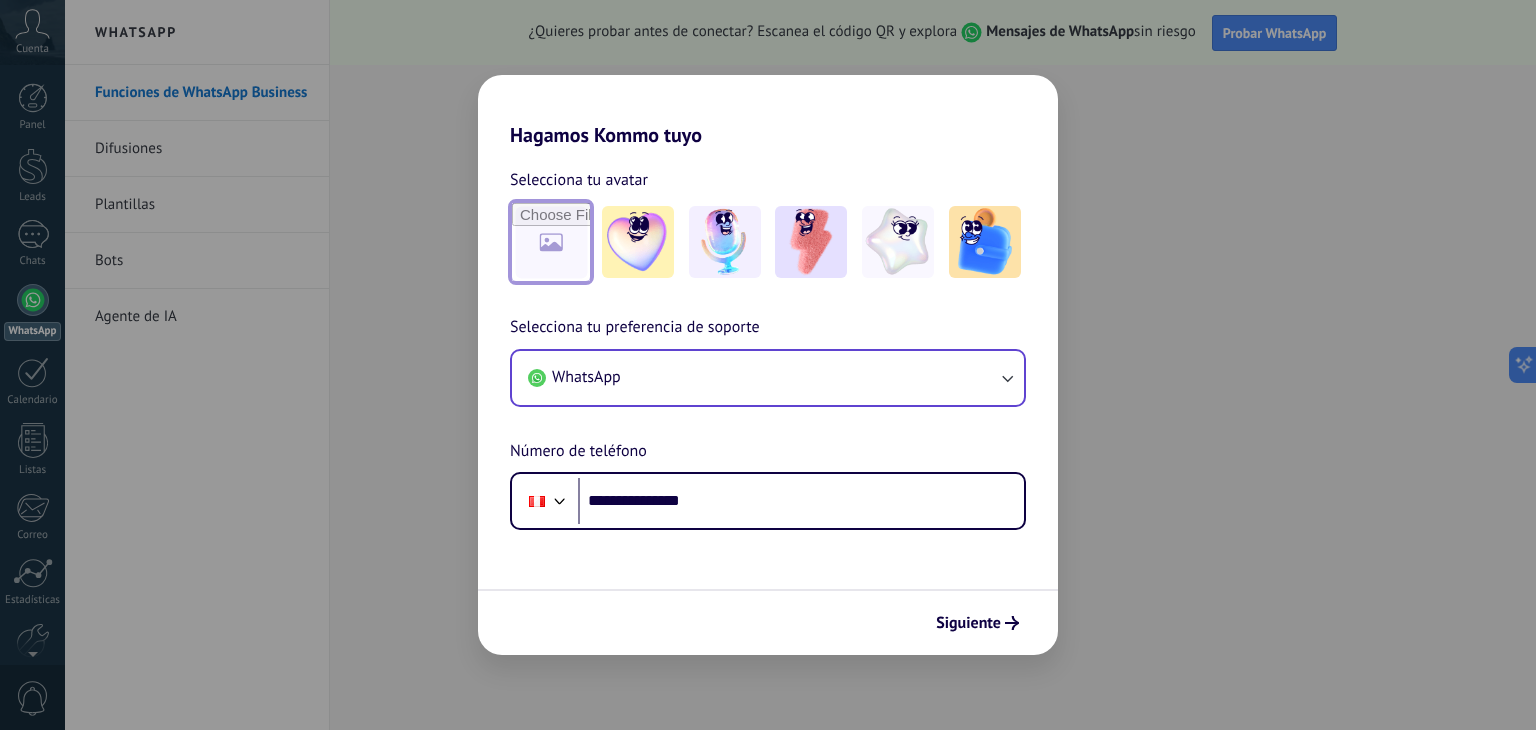 click at bounding box center (551, 242) 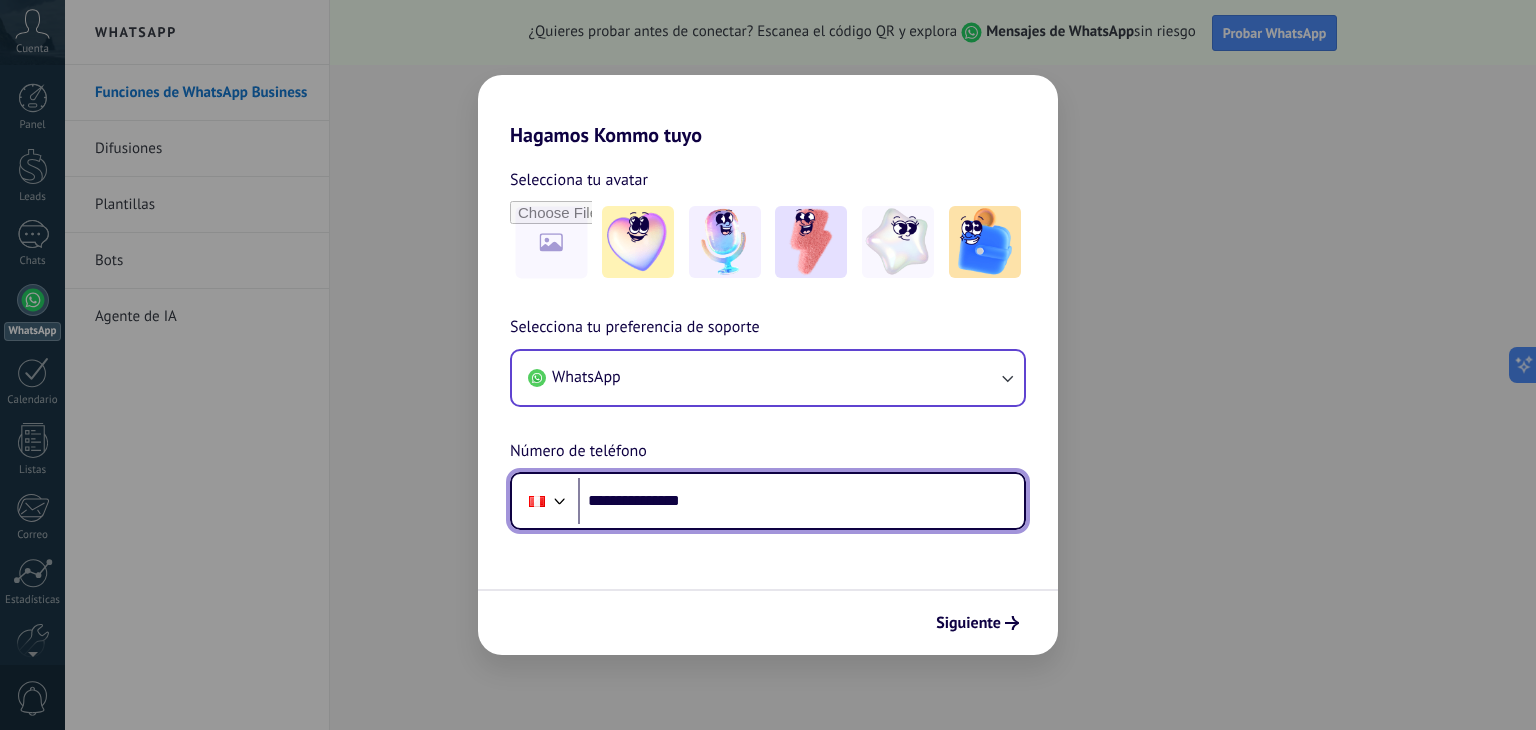 drag, startPoint x: 774, startPoint y: 519, endPoint x: 628, endPoint y: 508, distance: 146.4138 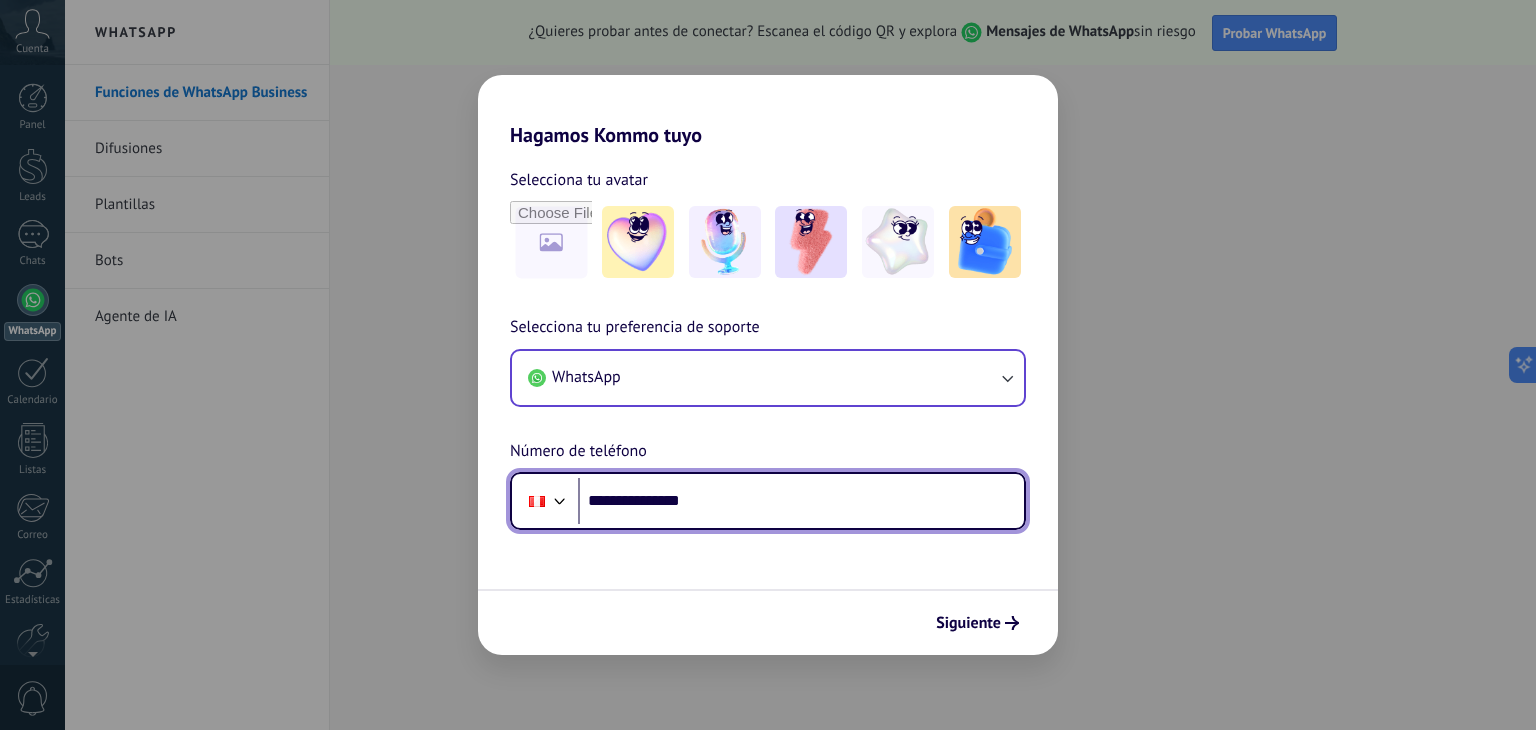 click on "**********" at bounding box center (801, 501) 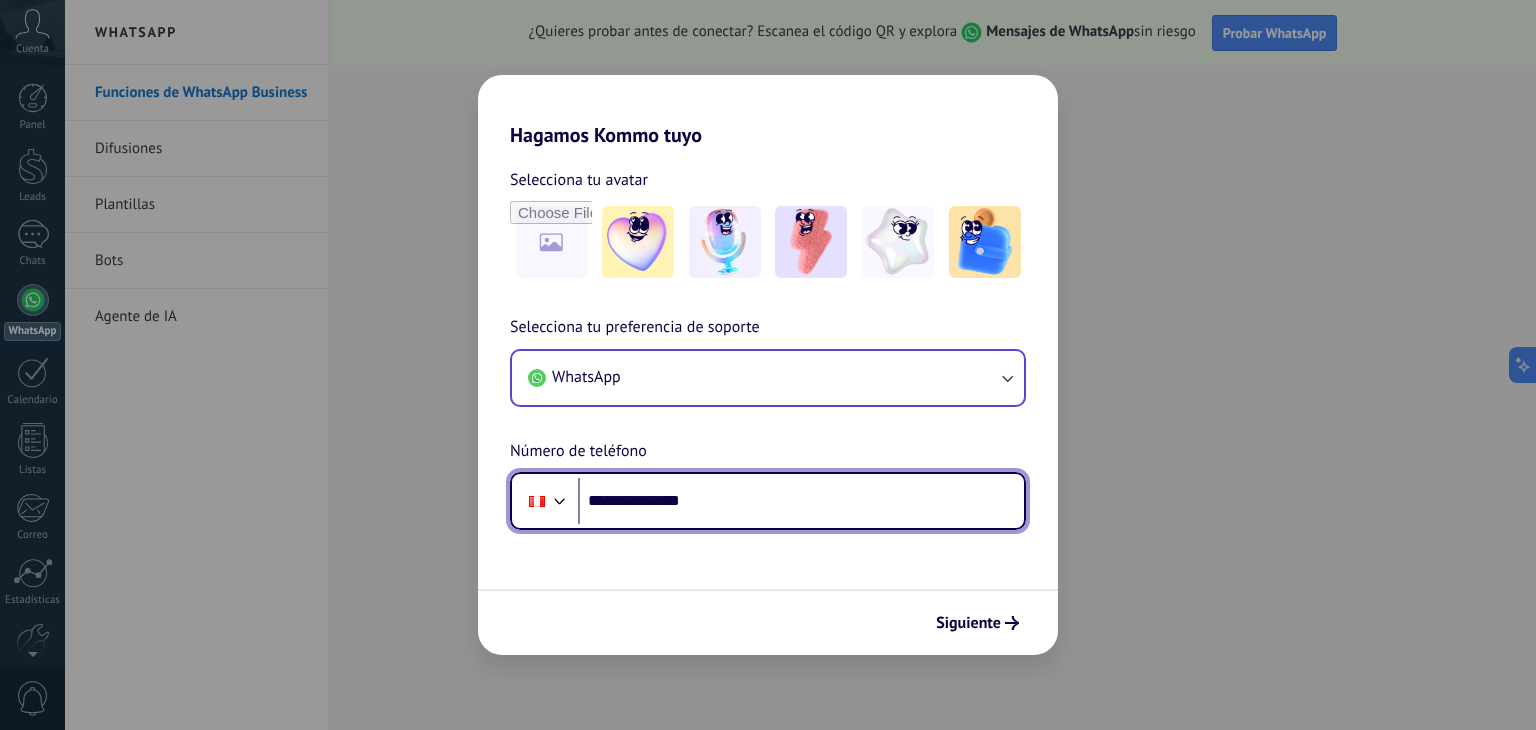 click on "**********" at bounding box center [801, 501] 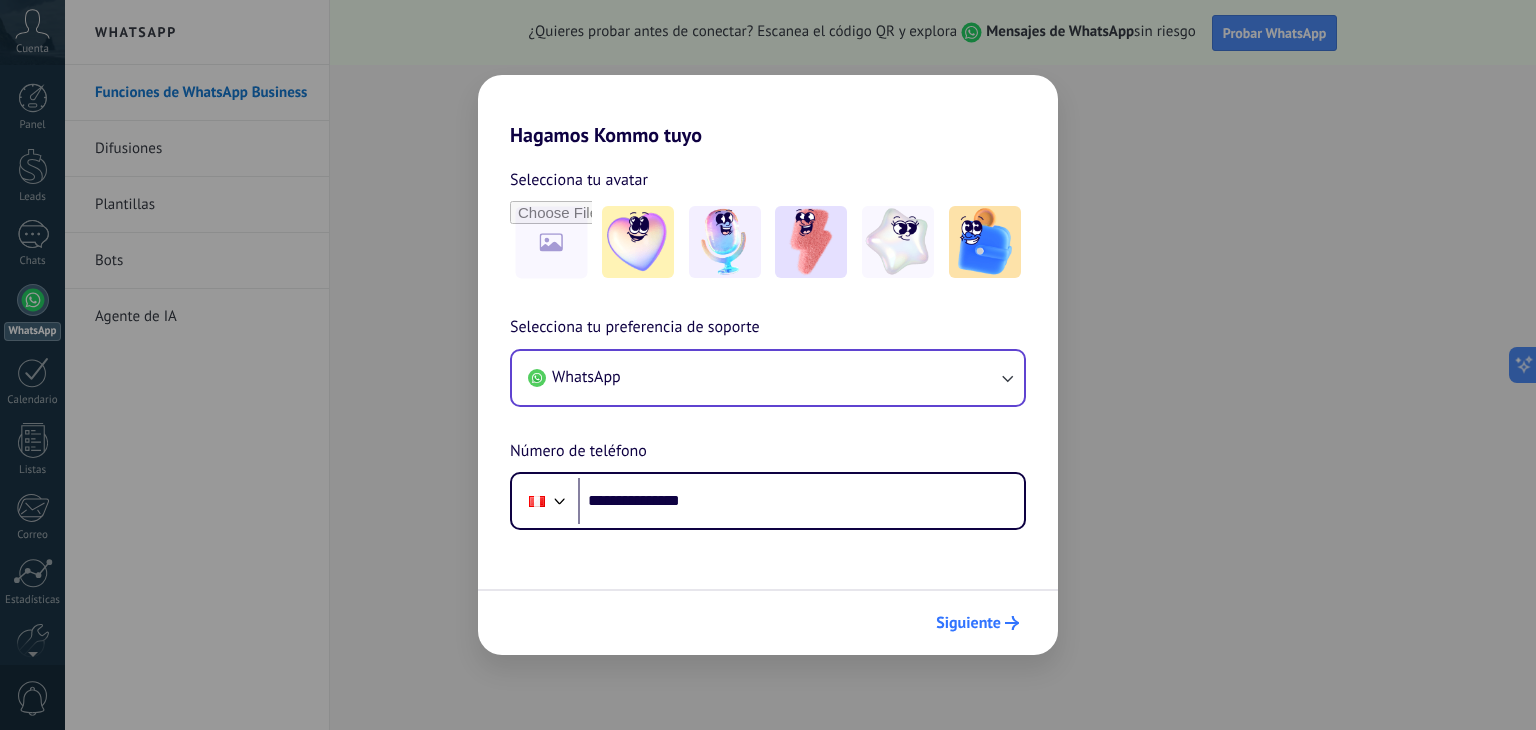 click on "Siguiente" at bounding box center (968, 623) 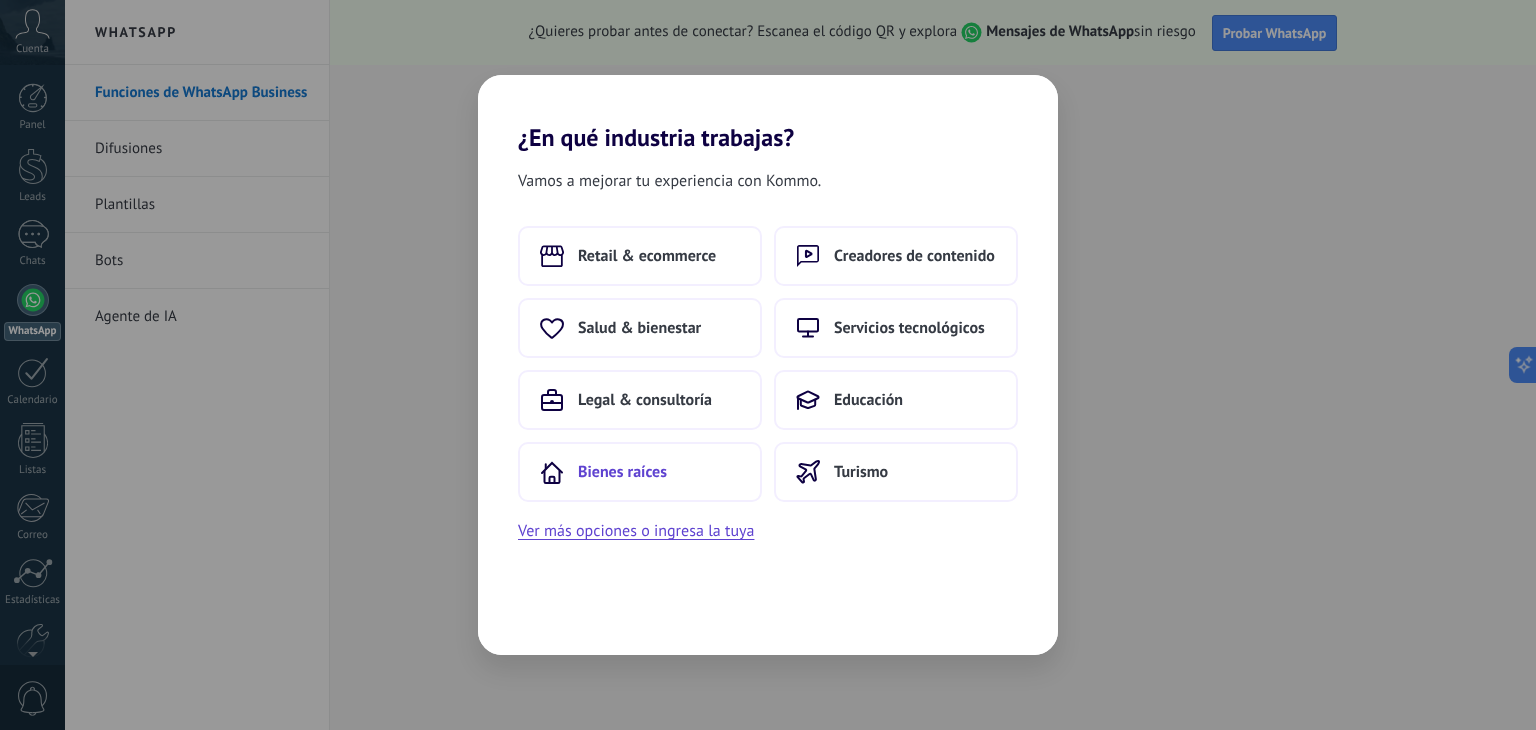 click on "Bienes raíces" at bounding box center (622, 472) 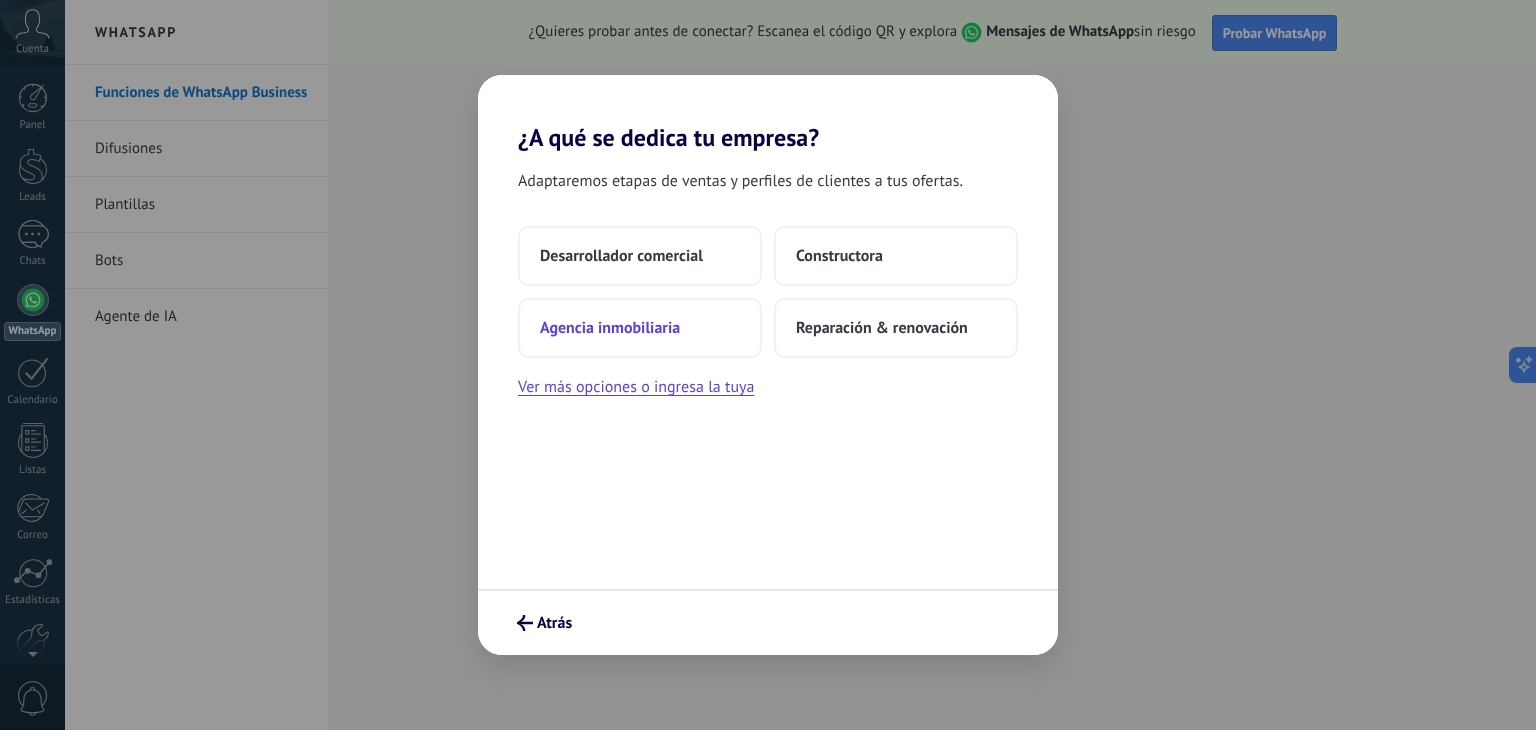 click on "Agencia inmobiliaria" at bounding box center (610, 328) 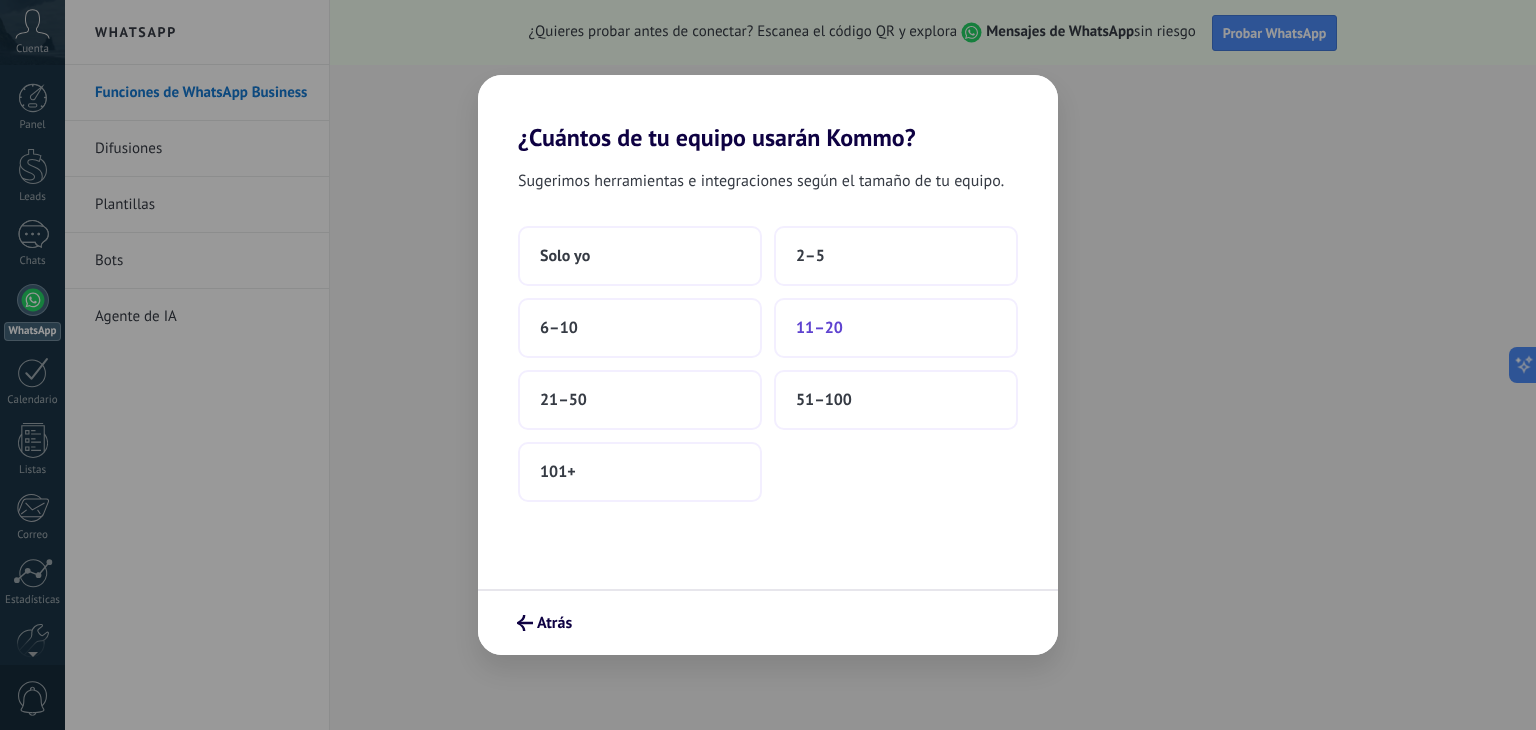 click on "11–20" at bounding box center (819, 328) 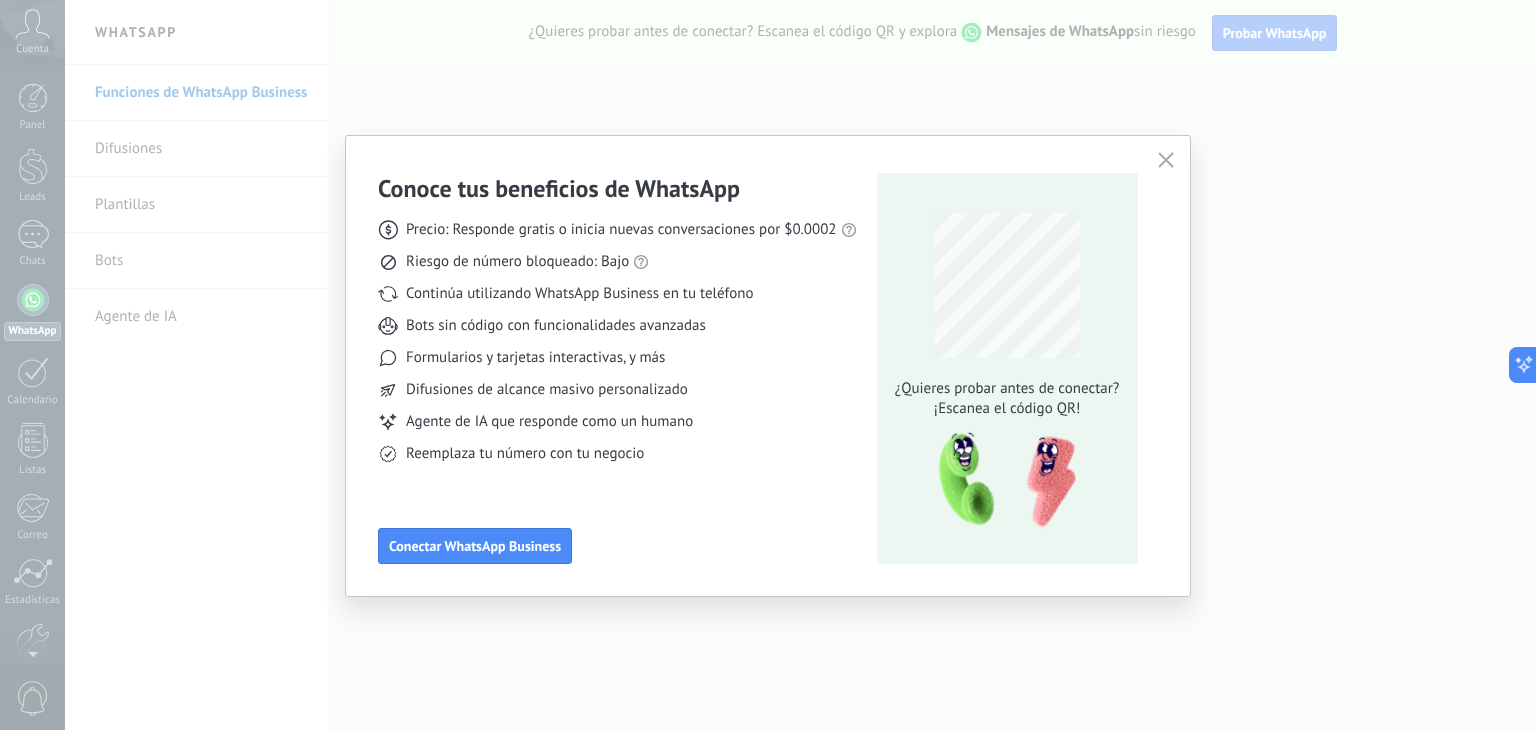 click 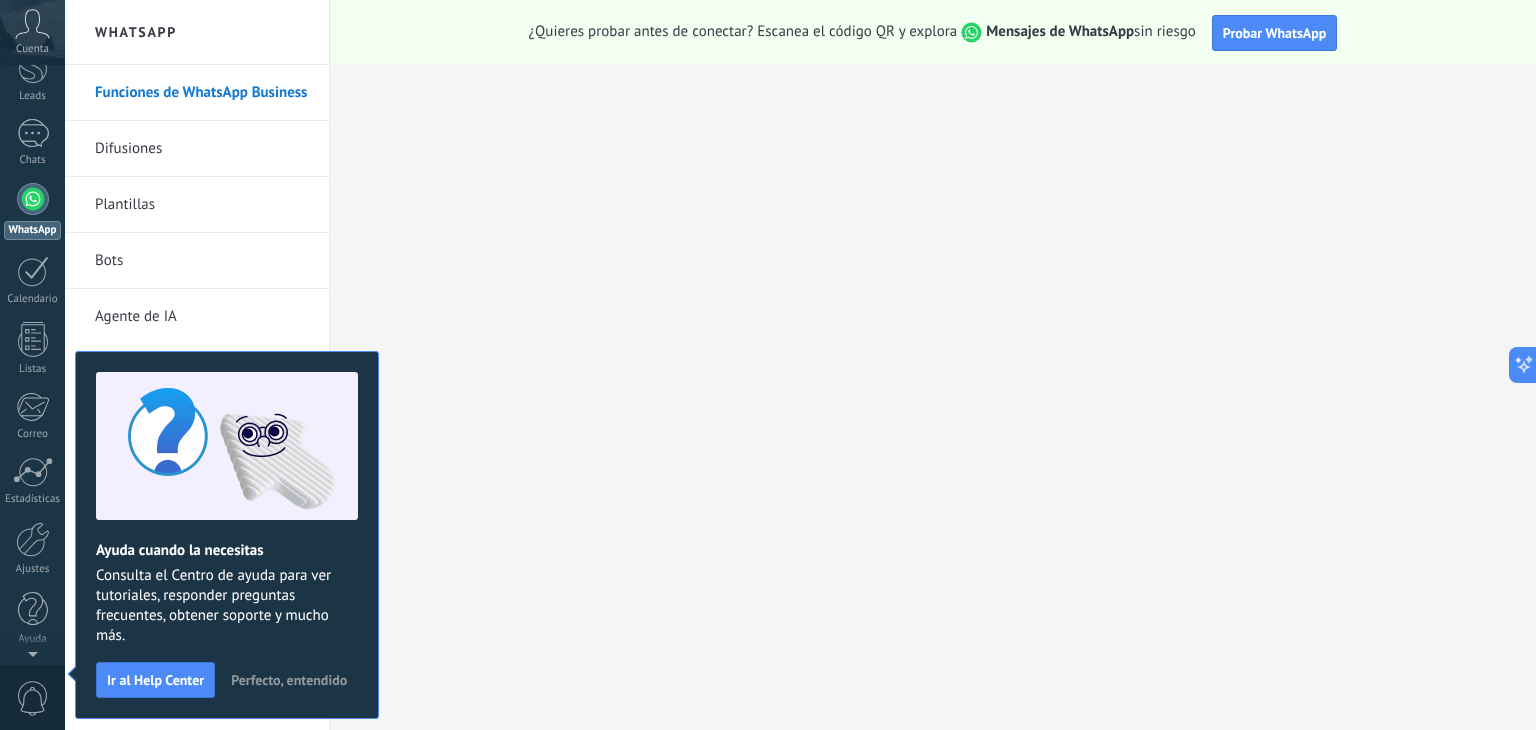 scroll, scrollTop: 0, scrollLeft: 0, axis: both 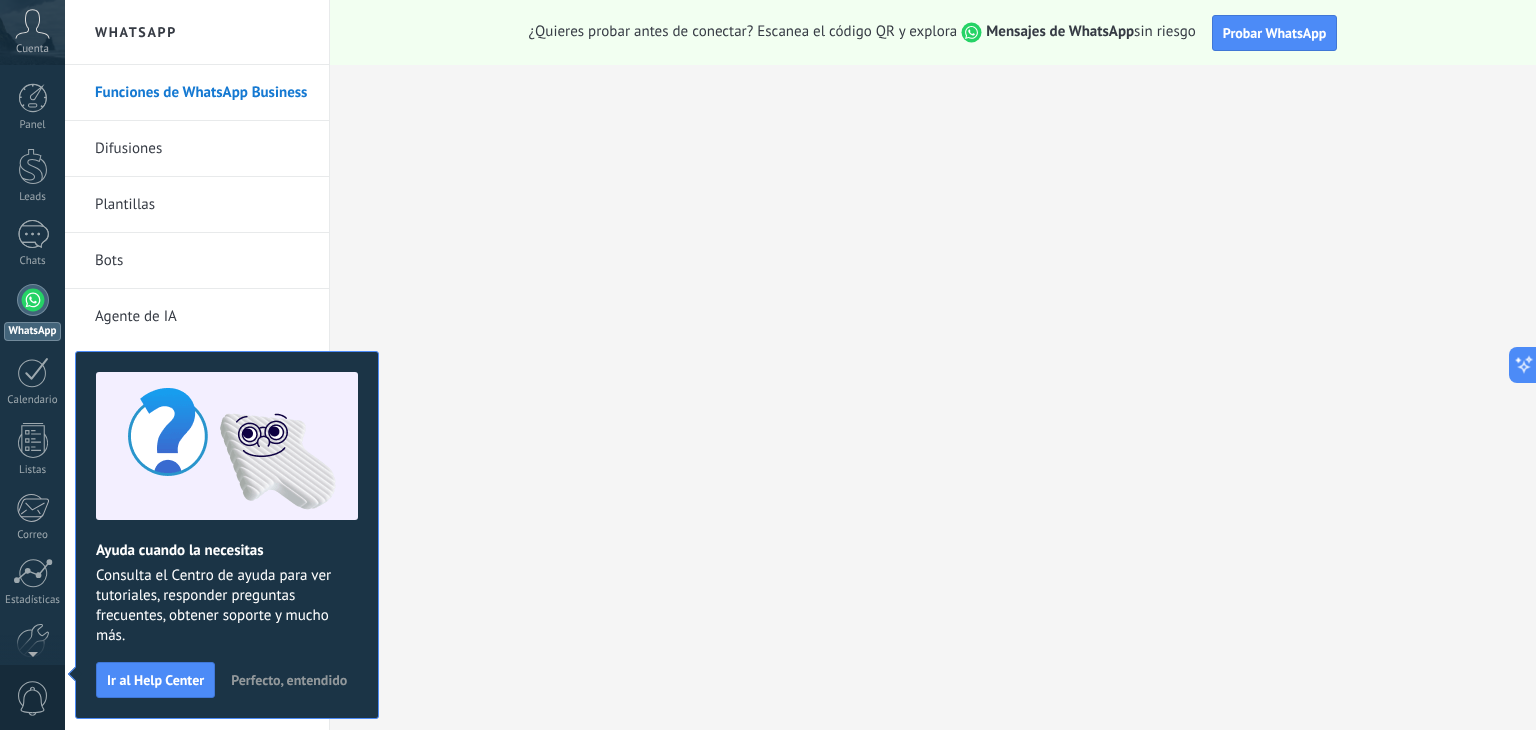 click on "Perfecto, entendido" at bounding box center [289, 680] 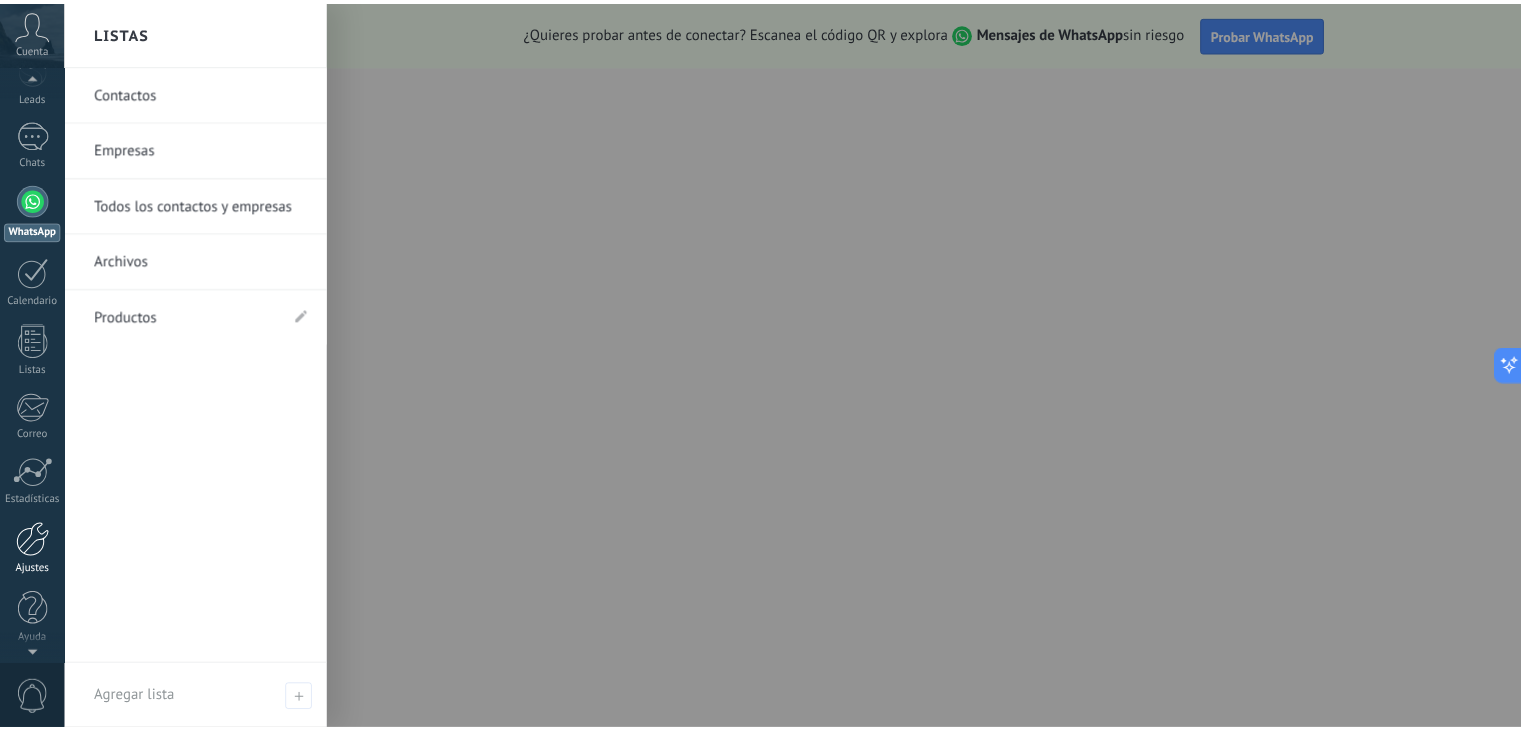 scroll, scrollTop: 101, scrollLeft: 0, axis: vertical 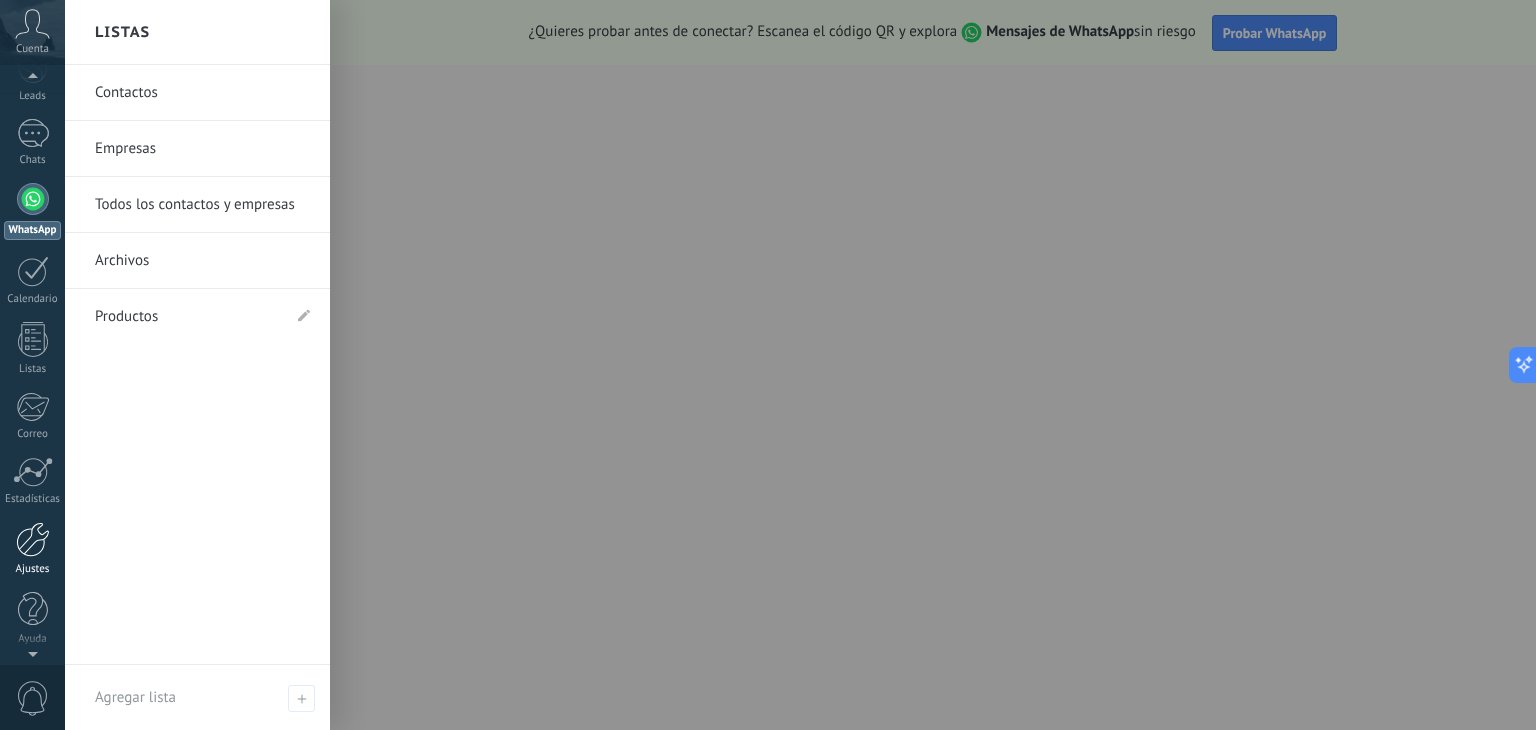 click at bounding box center [33, 539] 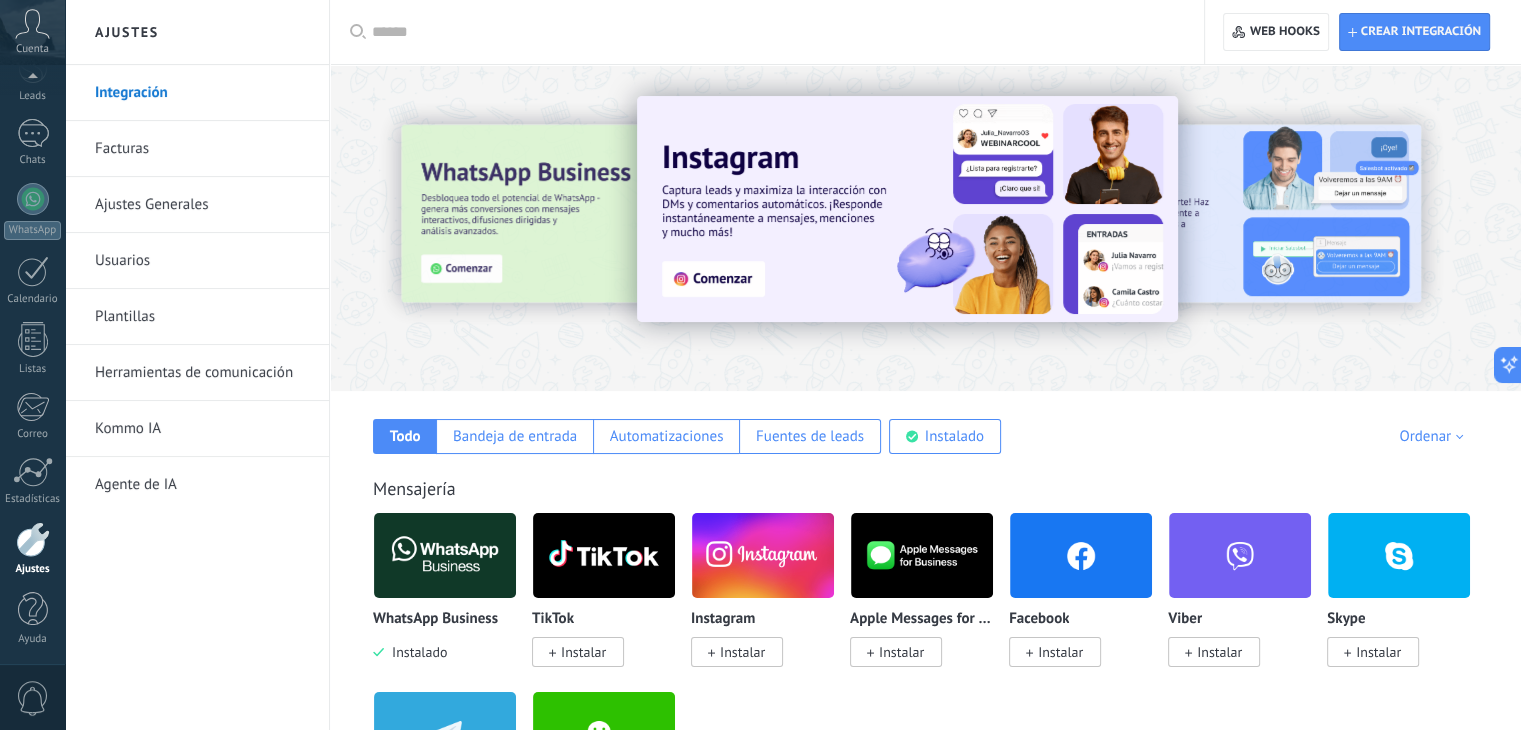 click on "Ajustes Generales" at bounding box center [202, 205] 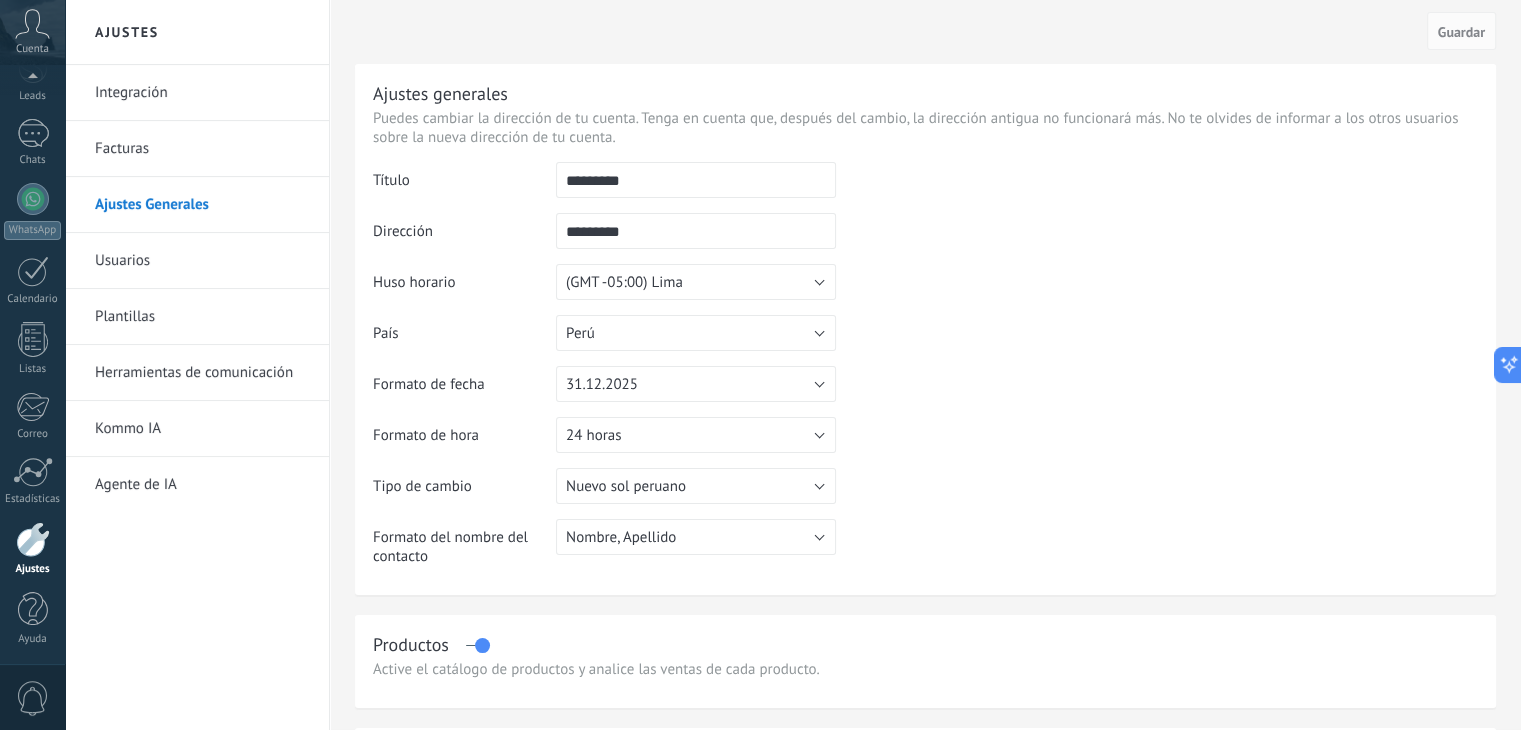 click on "*********" at bounding box center [696, 180] 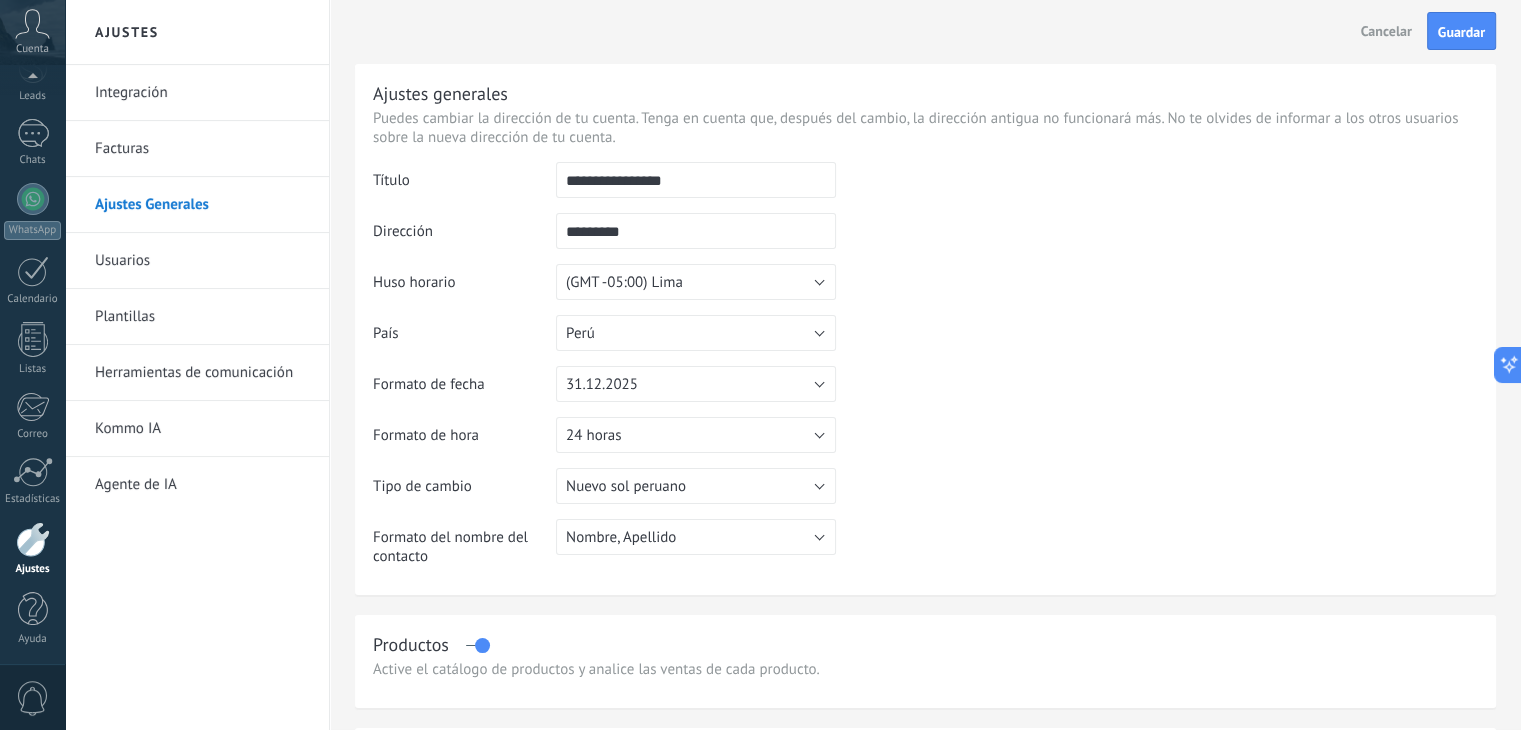 type on "**********" 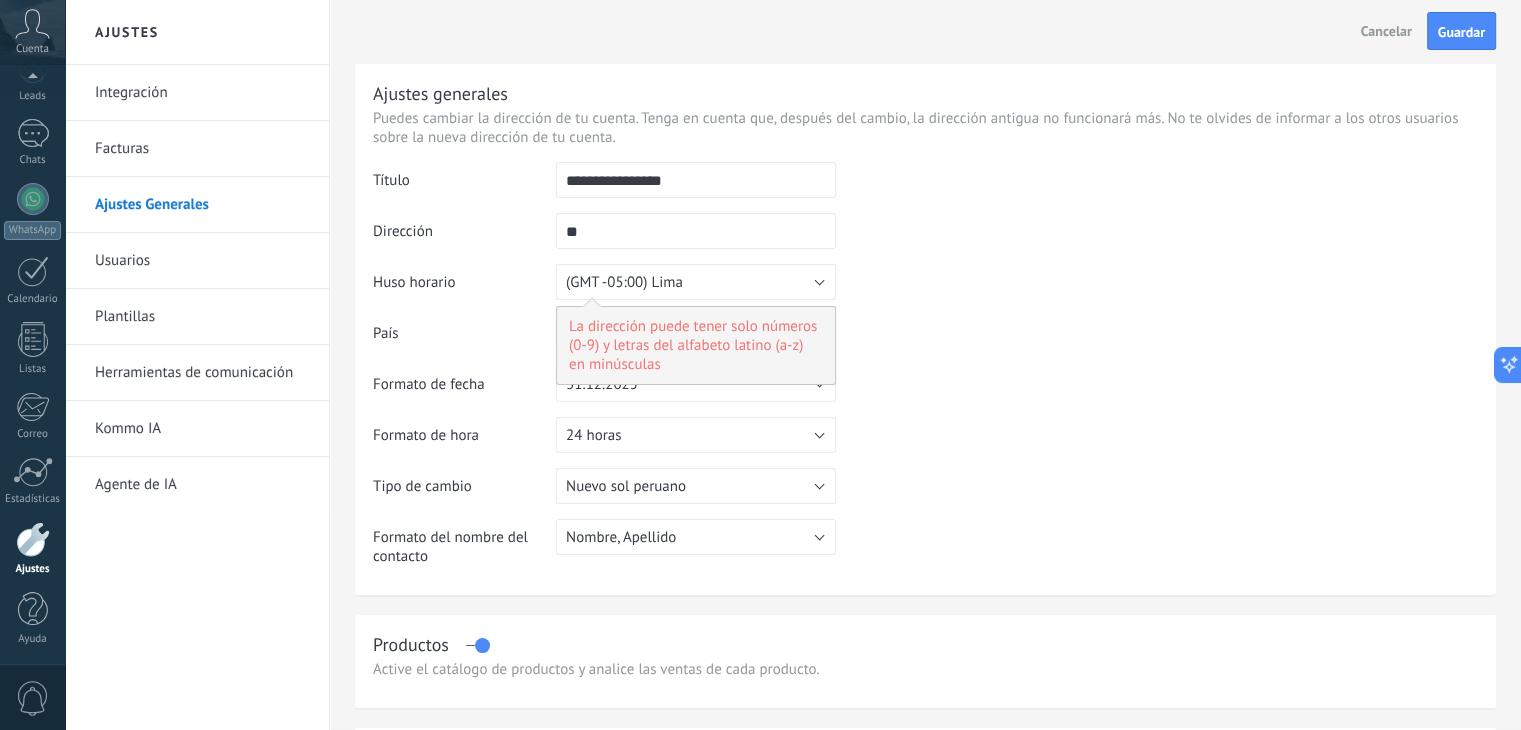 type on "*" 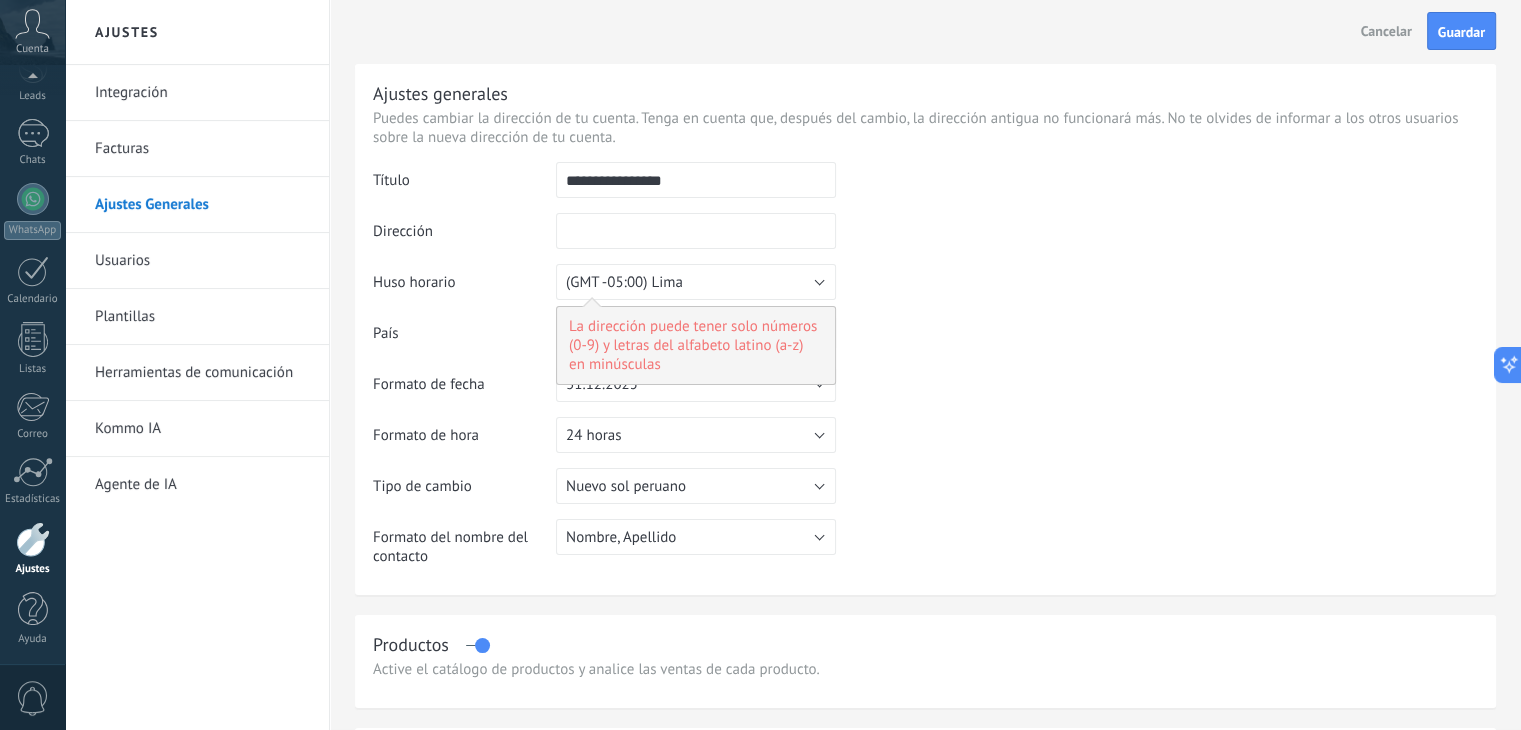 type on "*" 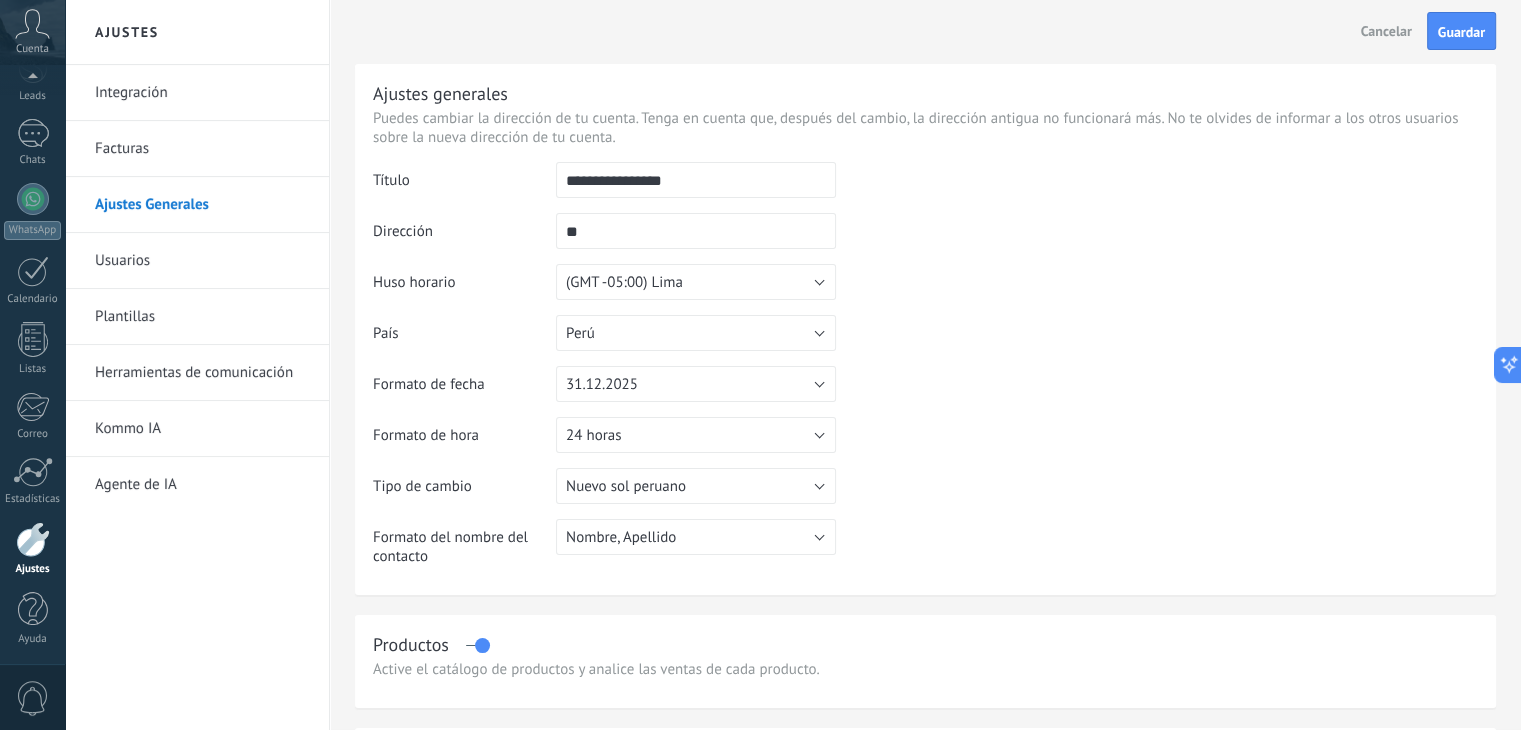 type on "*" 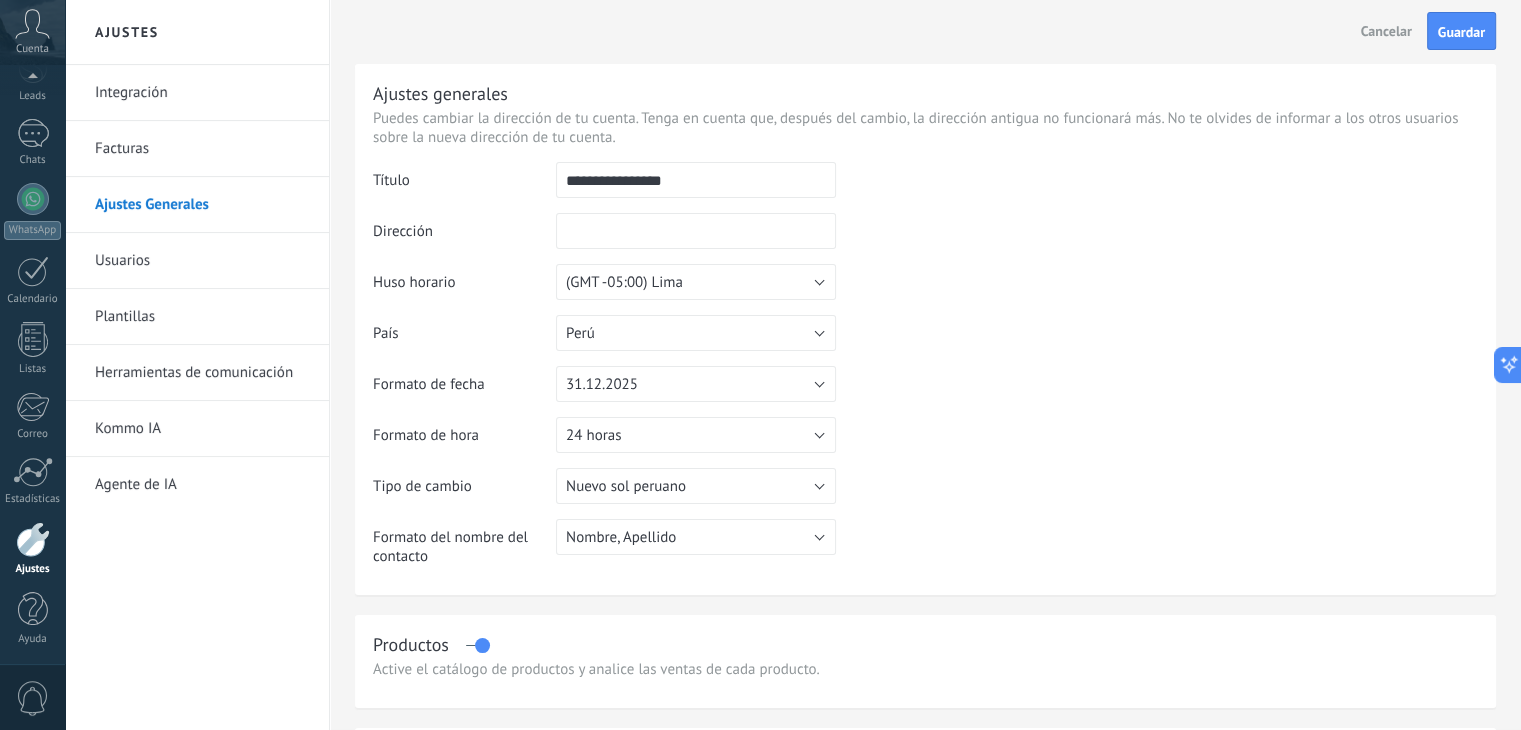 type on "*" 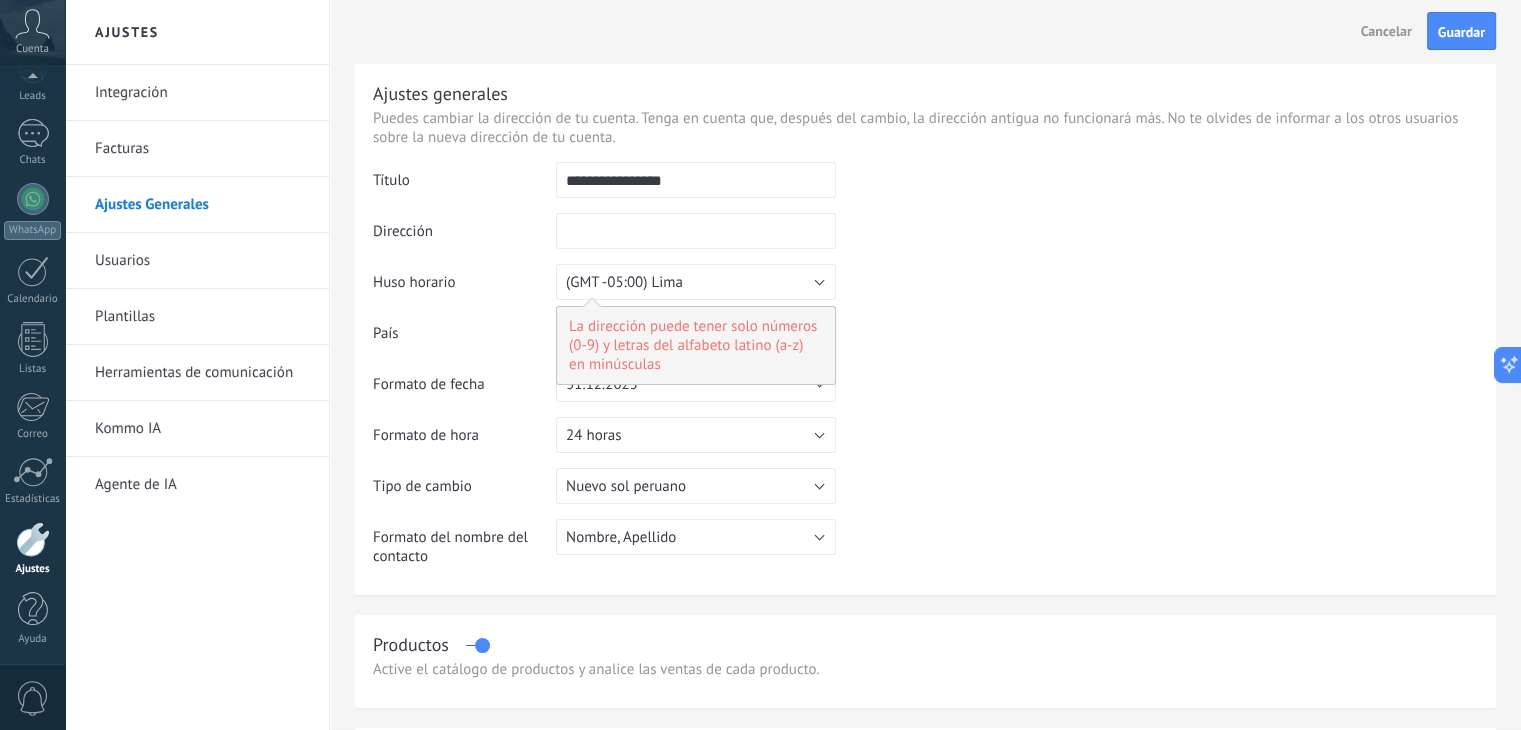 type on "*" 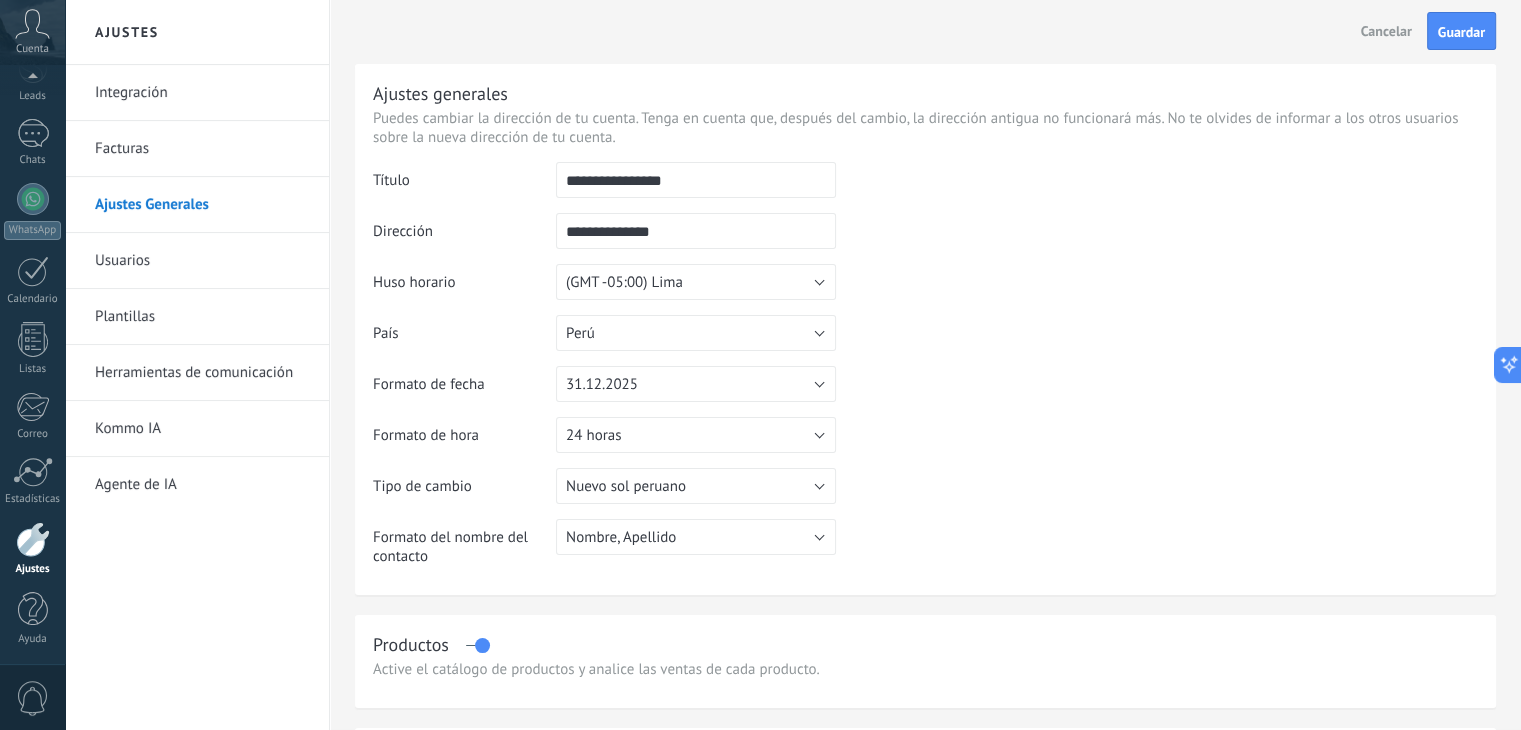 type on "**********" 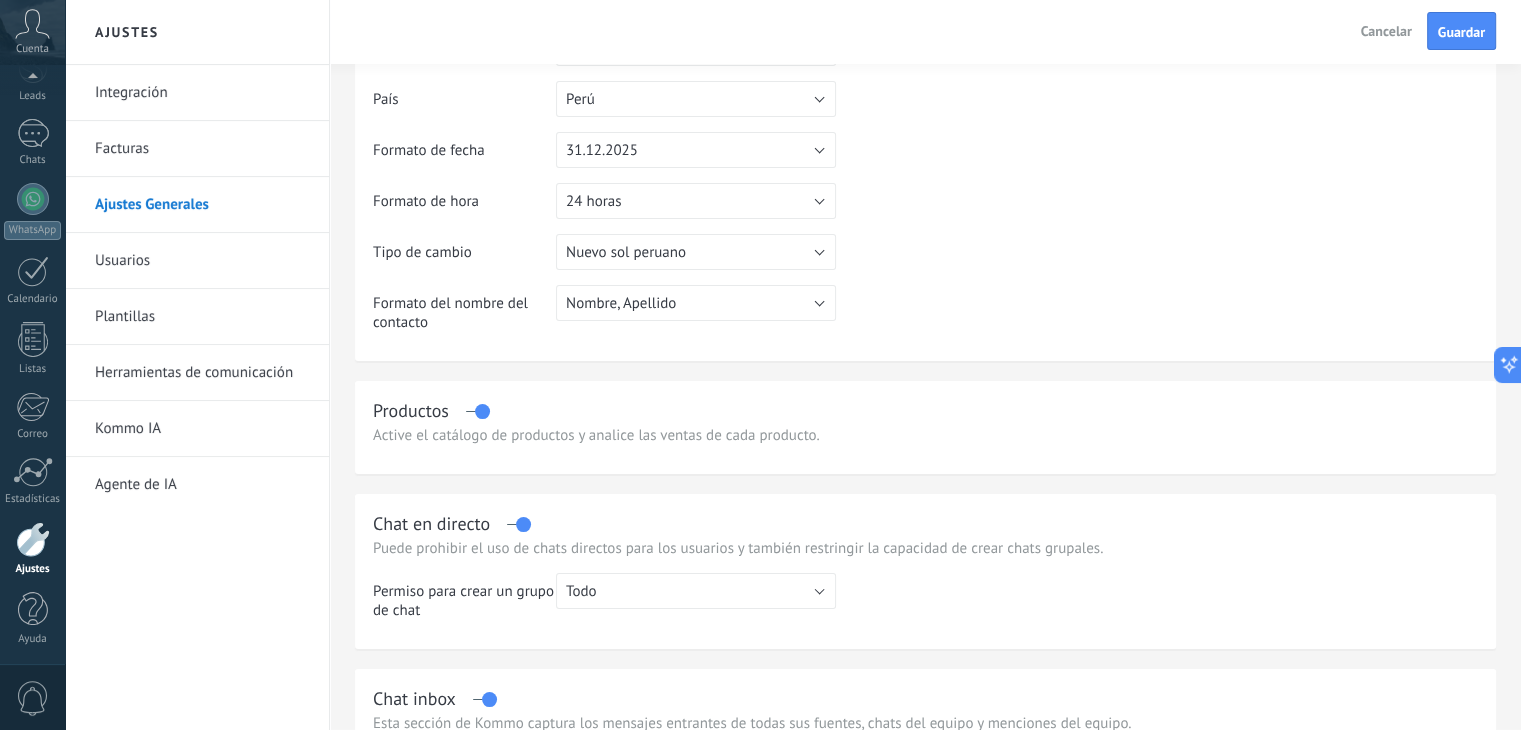 scroll, scrollTop: 200, scrollLeft: 0, axis: vertical 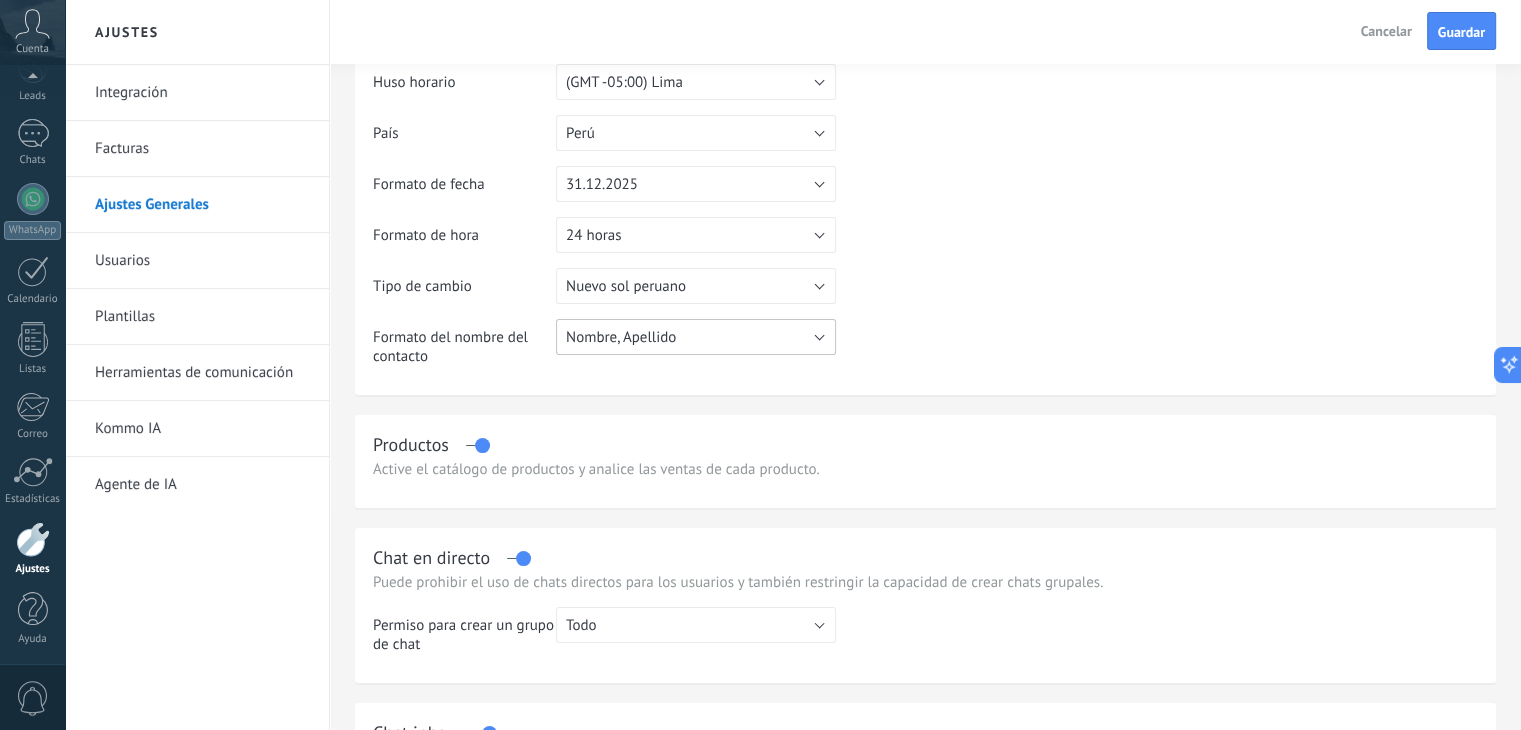 click on "Nombre, Apellido" at bounding box center (696, 337) 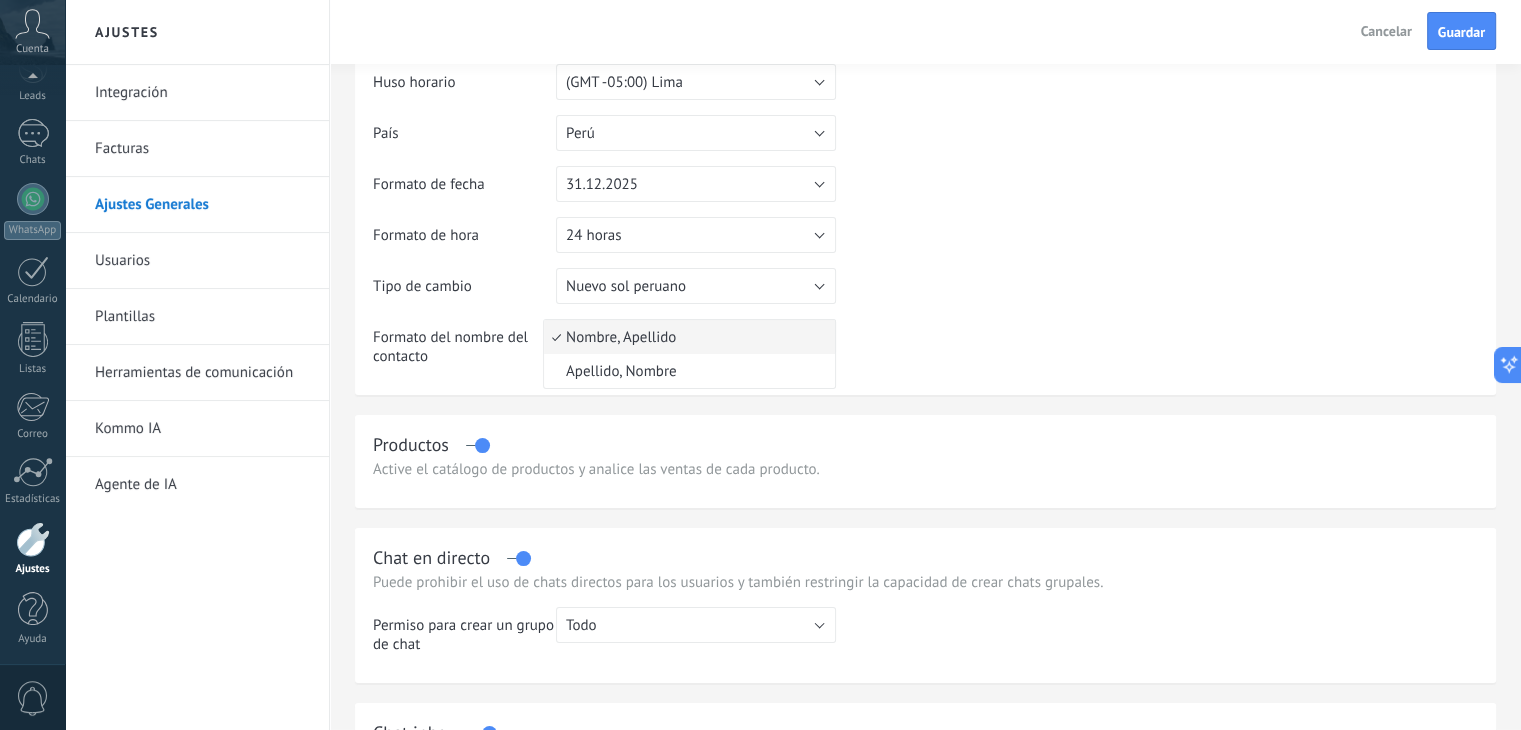 click on "Nombre, Apellido" at bounding box center (686, 337) 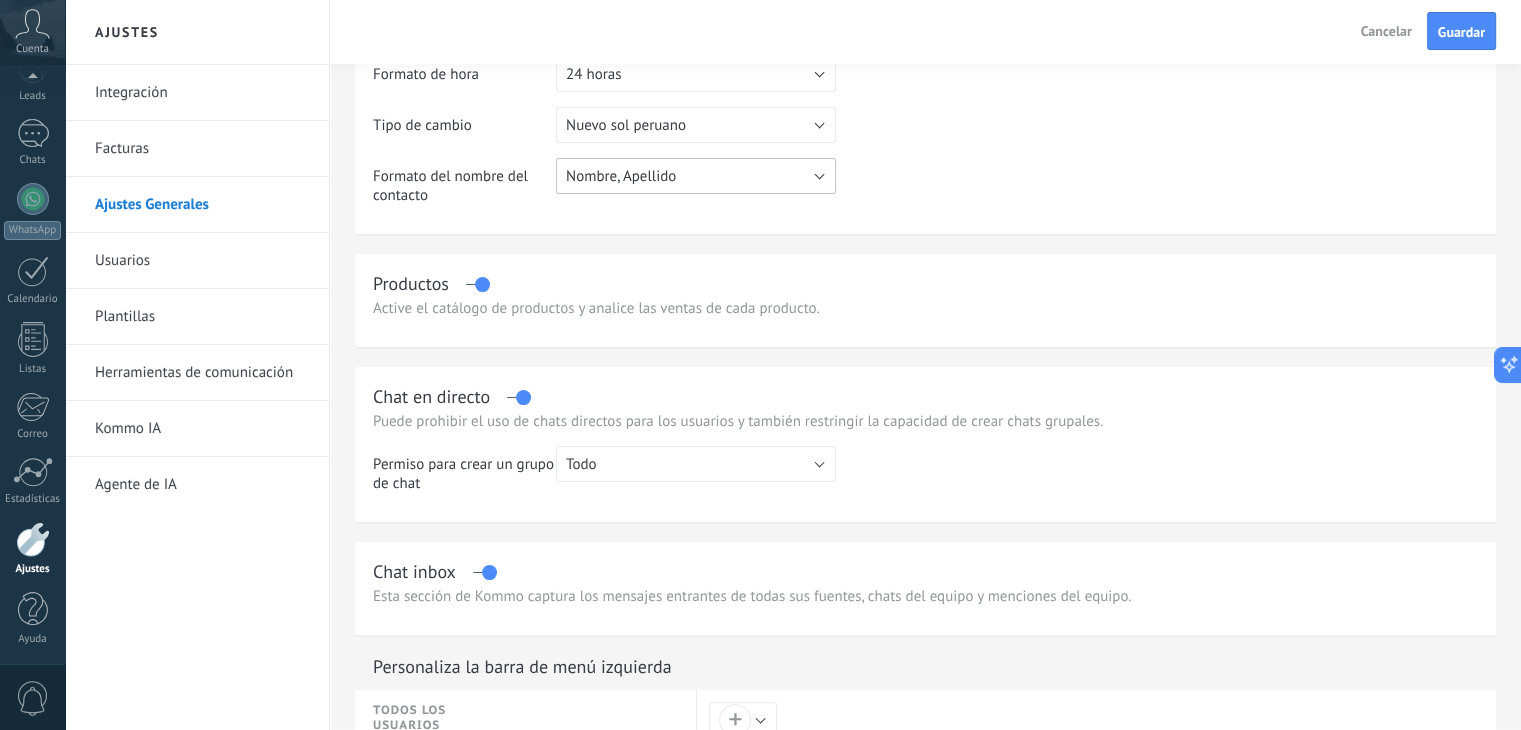 scroll, scrollTop: 400, scrollLeft: 0, axis: vertical 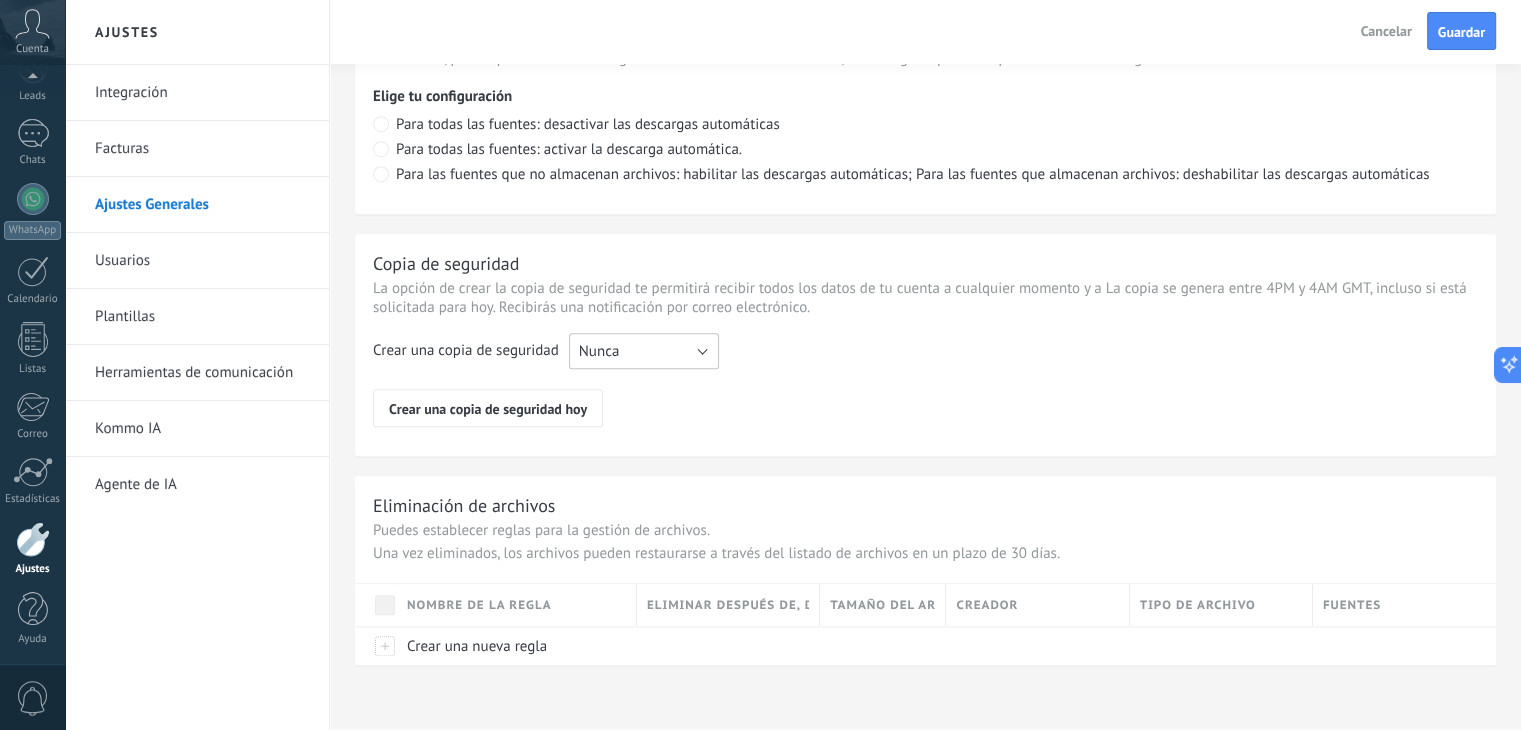 click on "Nunca" at bounding box center (599, 351) 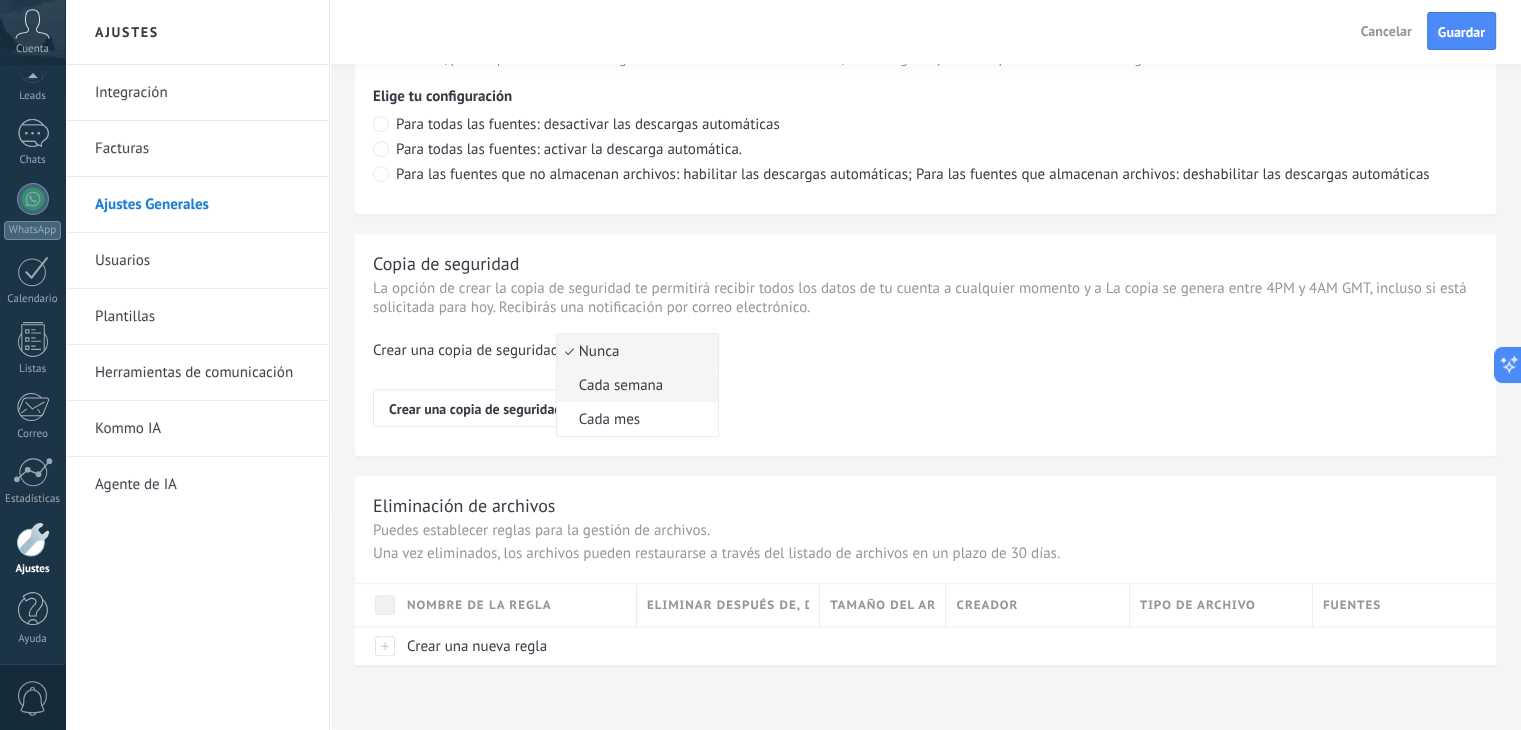 click on "Cada semana" at bounding box center (634, 385) 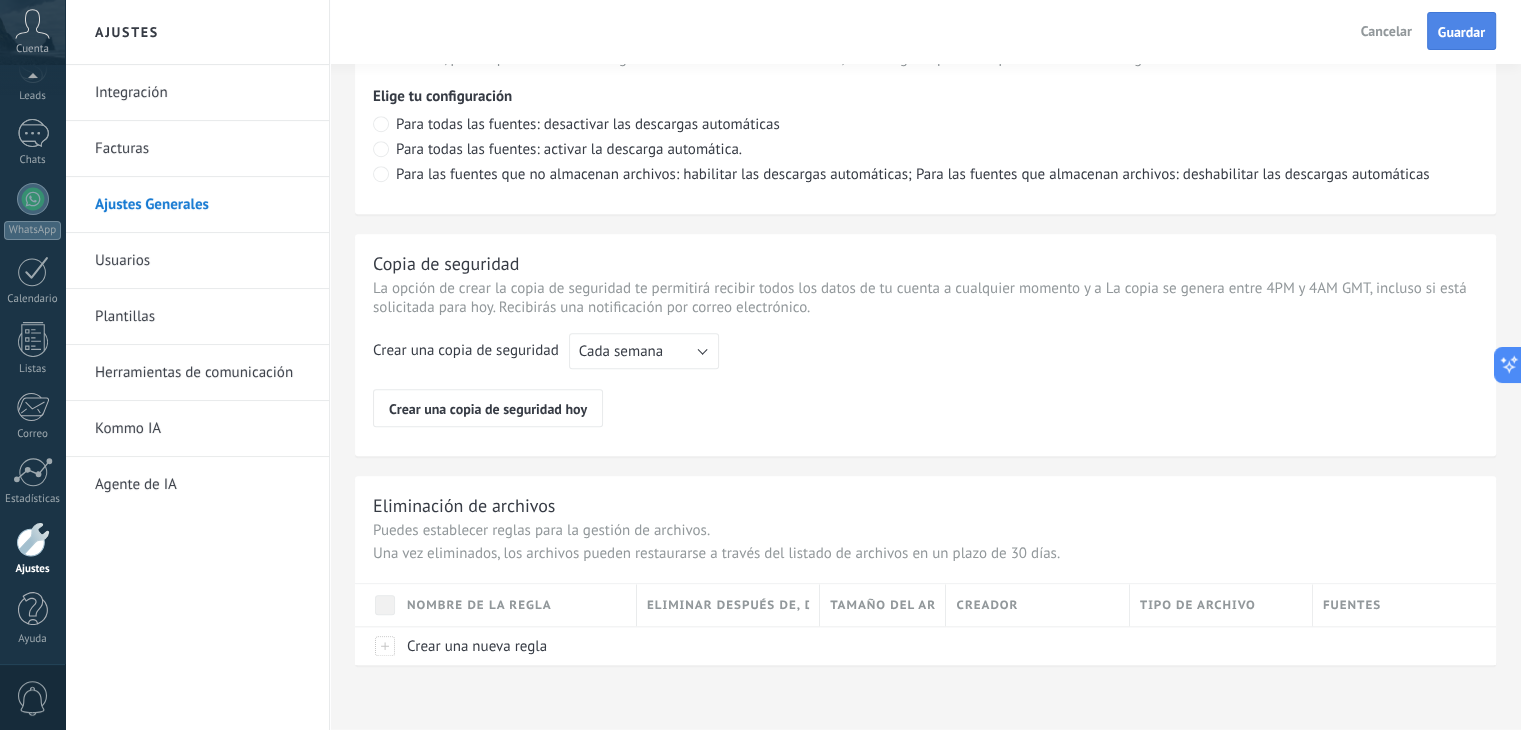 click on "Guardar" at bounding box center [1461, 32] 